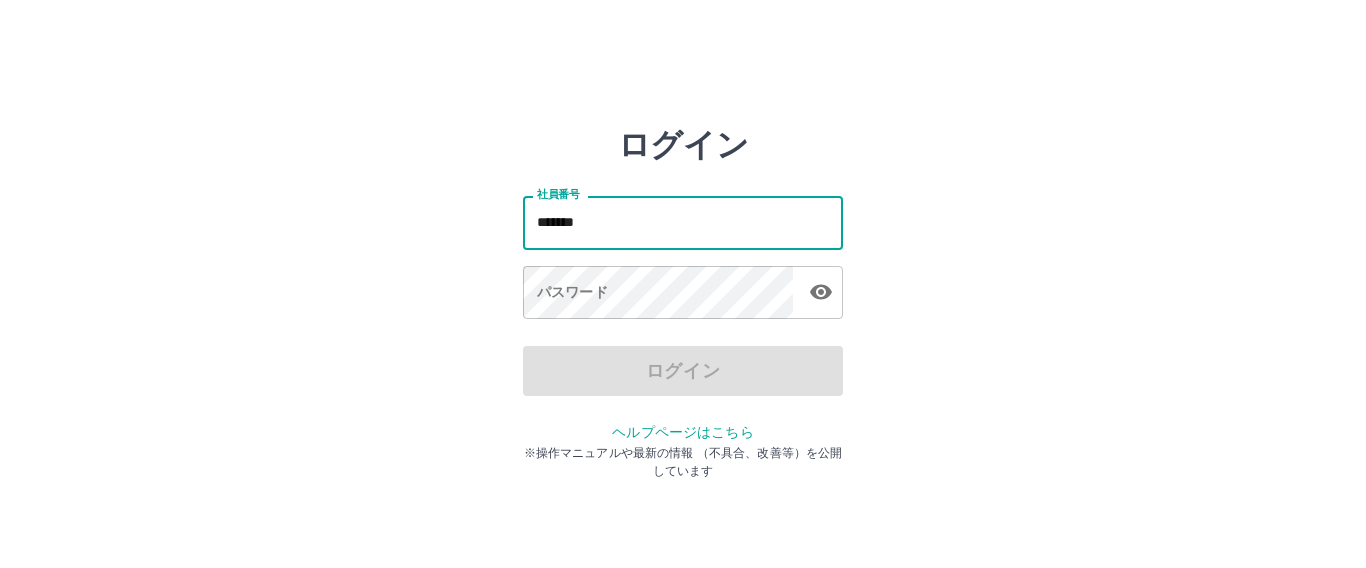 scroll, scrollTop: 0, scrollLeft: 0, axis: both 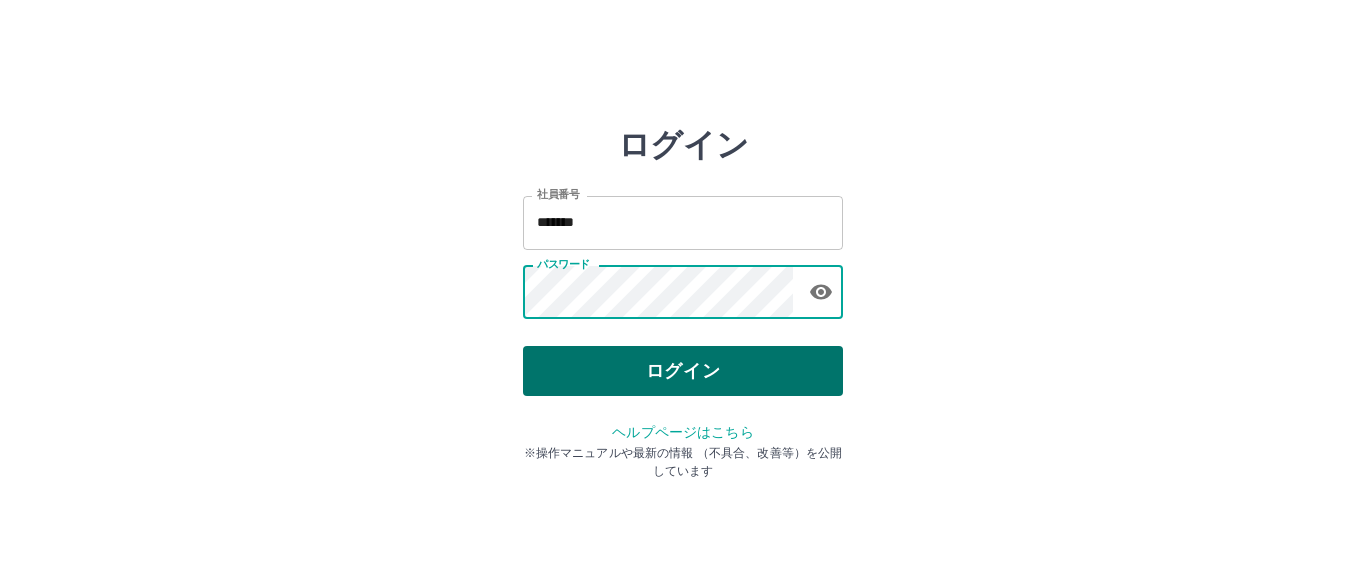 click on "ログイン" at bounding box center (683, 371) 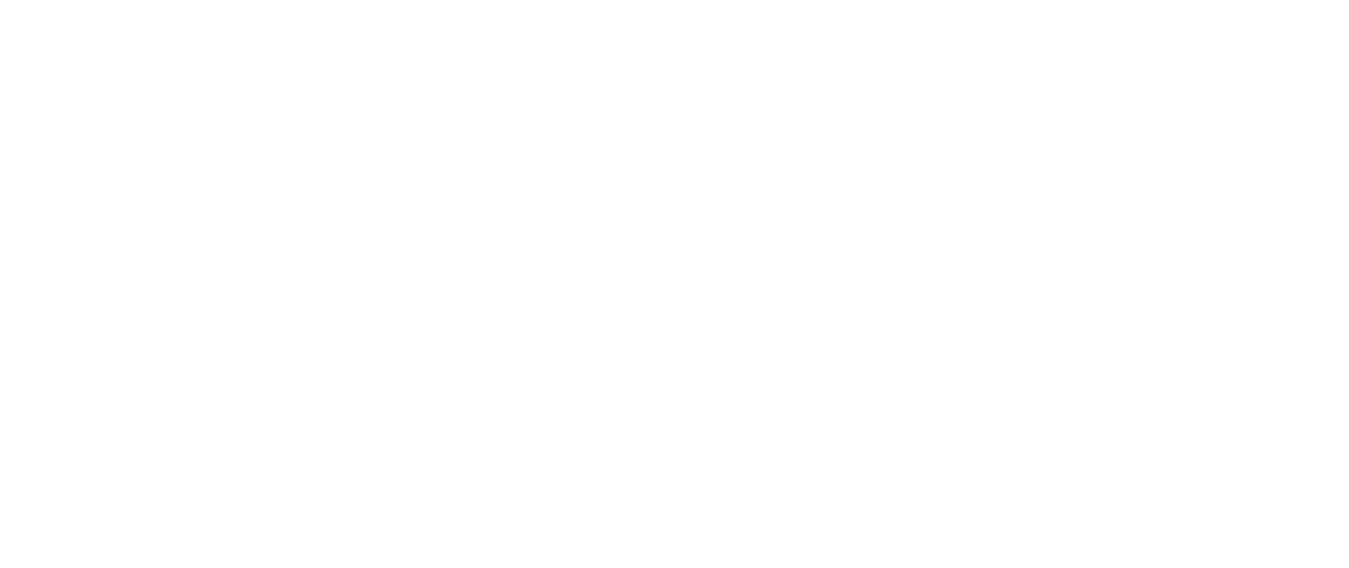 scroll, scrollTop: 0, scrollLeft: 0, axis: both 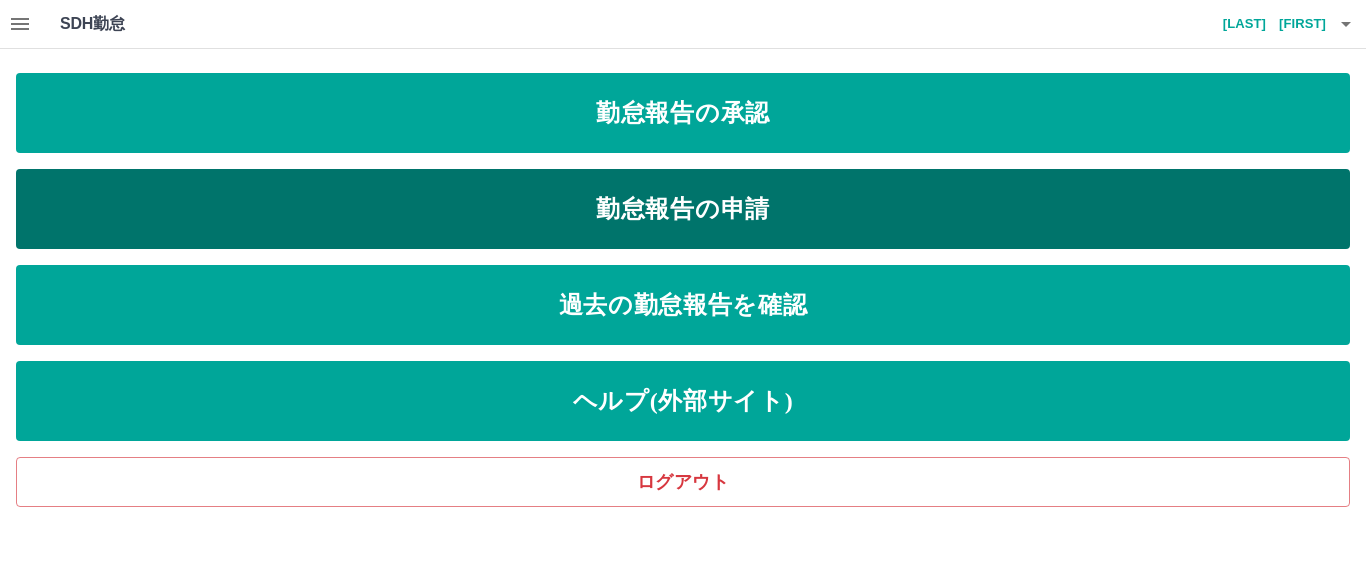 click on "勤怠報告の申請" at bounding box center [683, 209] 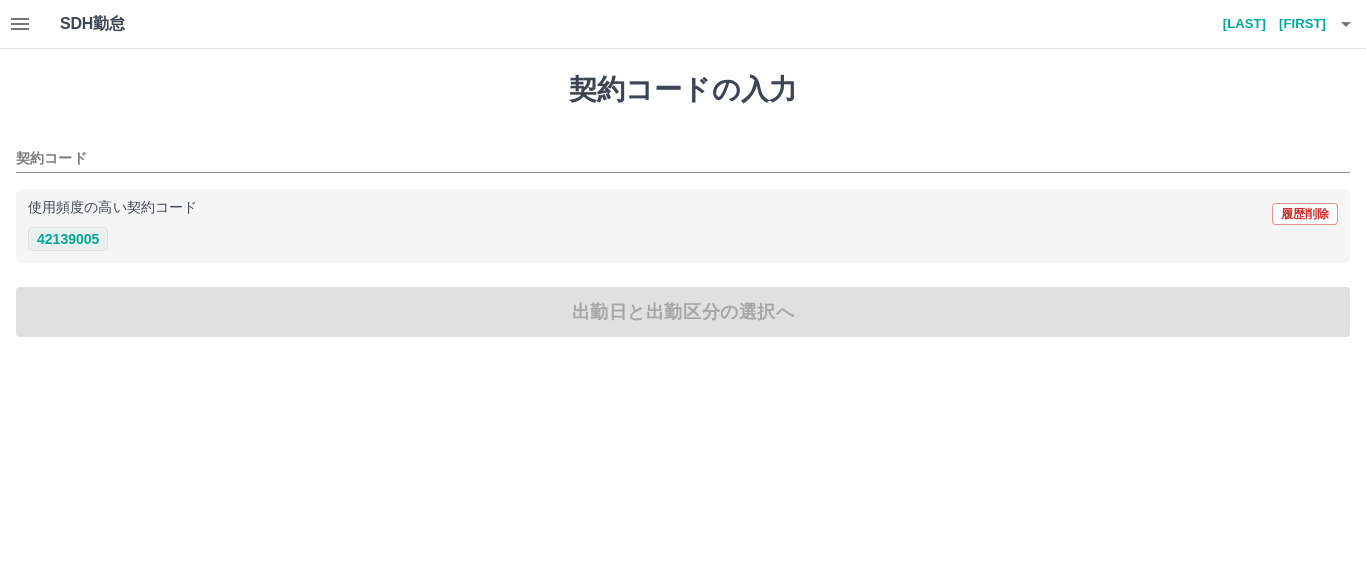 click on "42139005" at bounding box center (68, 239) 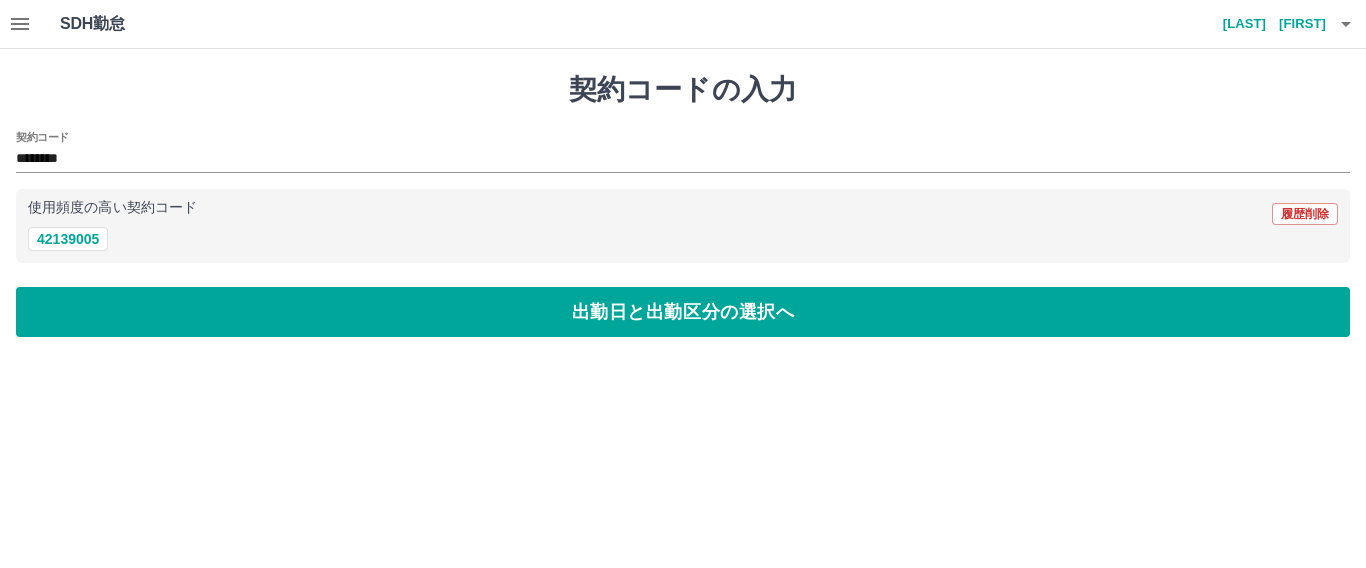 click on "契約コードの入力 契約コード ******** 使用頻度の高い契約コード 履歴削除 [NUMBER] 出勤日と出勤区分の選択へ" at bounding box center [683, 205] 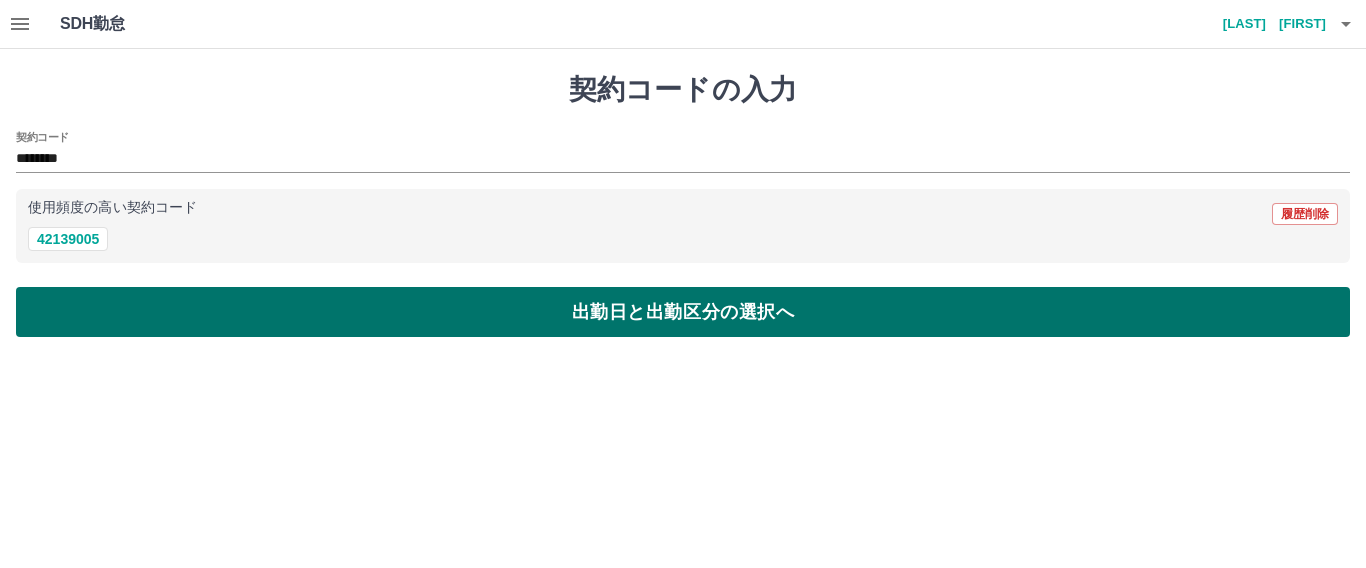 click on "出勤日と出勤区分の選択へ" at bounding box center (683, 312) 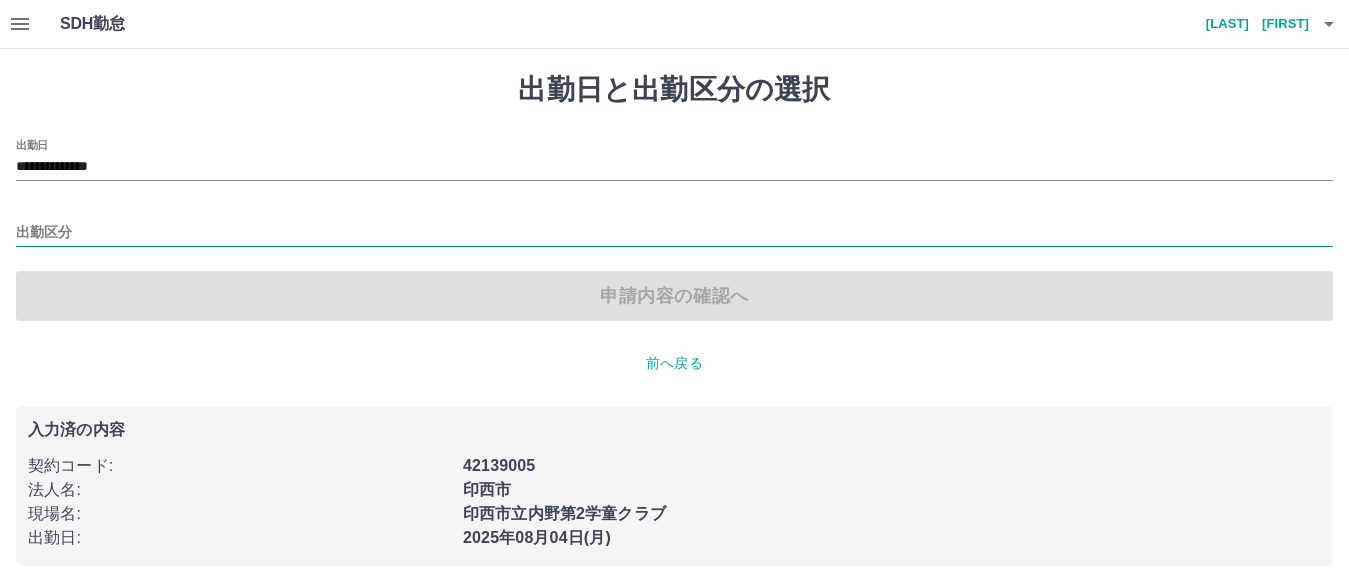 click on "出勤区分" at bounding box center (674, 233) 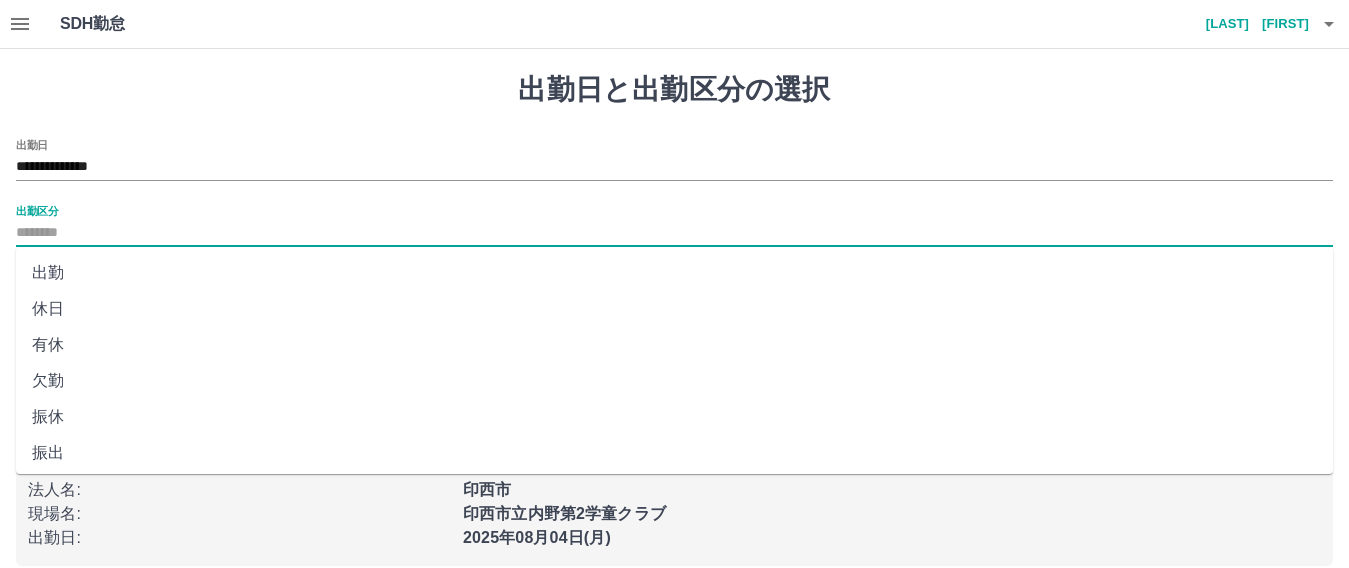 click on "出勤" at bounding box center [674, 273] 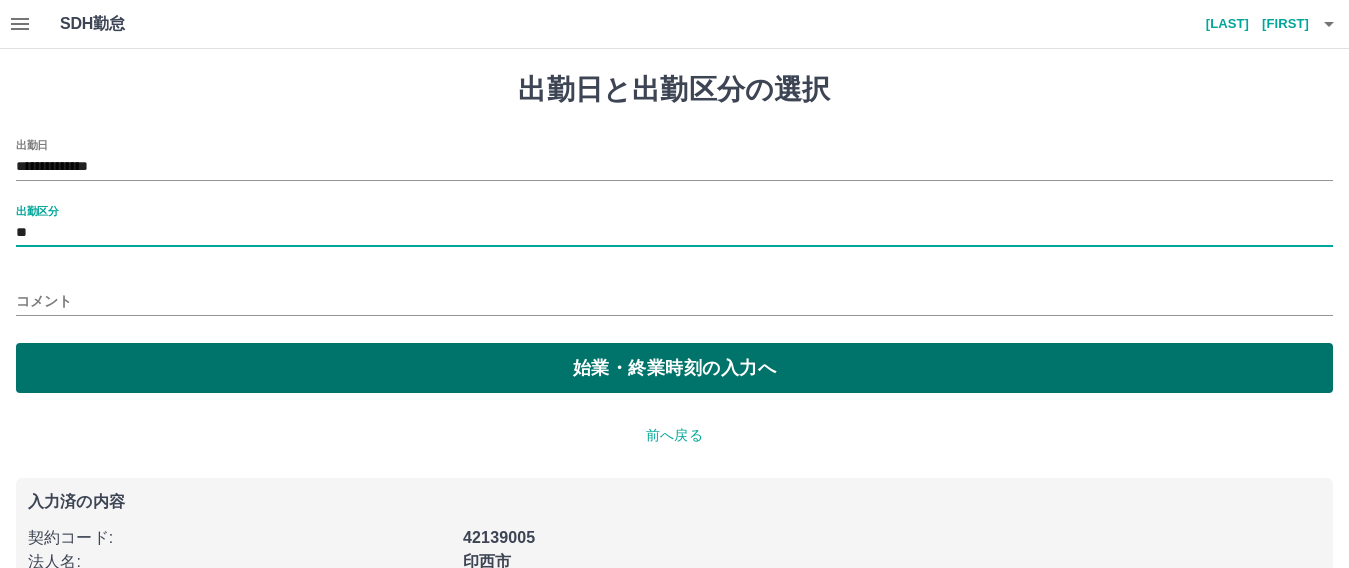 click on "始業・終業時刻の入力へ" at bounding box center (674, 368) 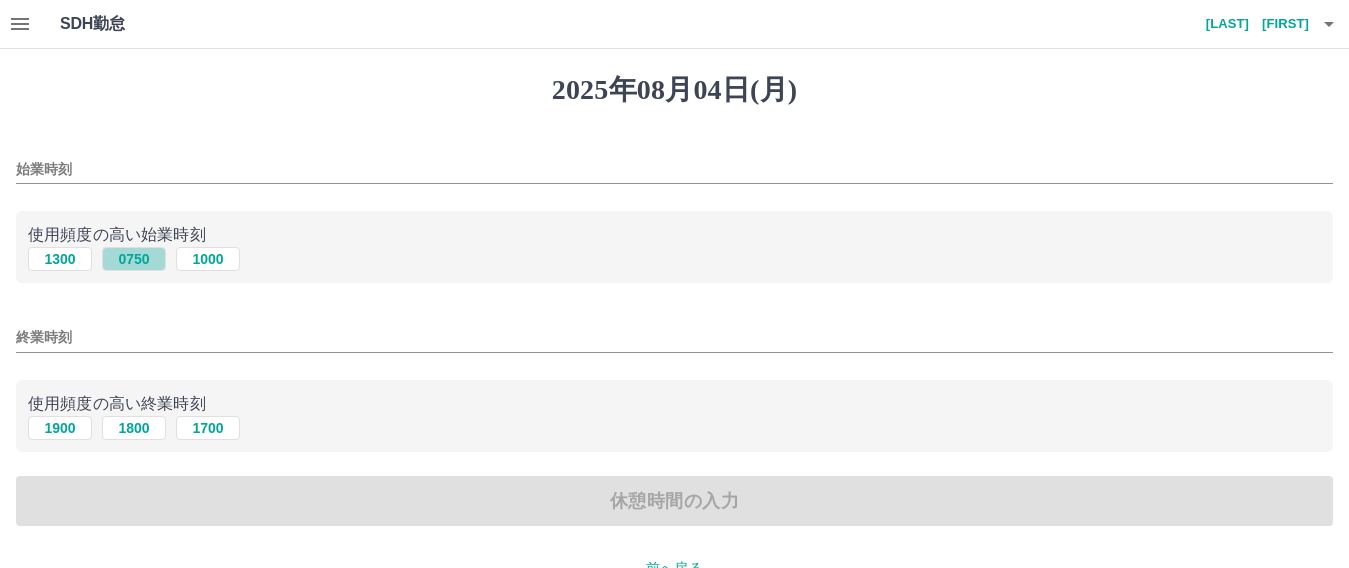 click on "0750" at bounding box center [134, 259] 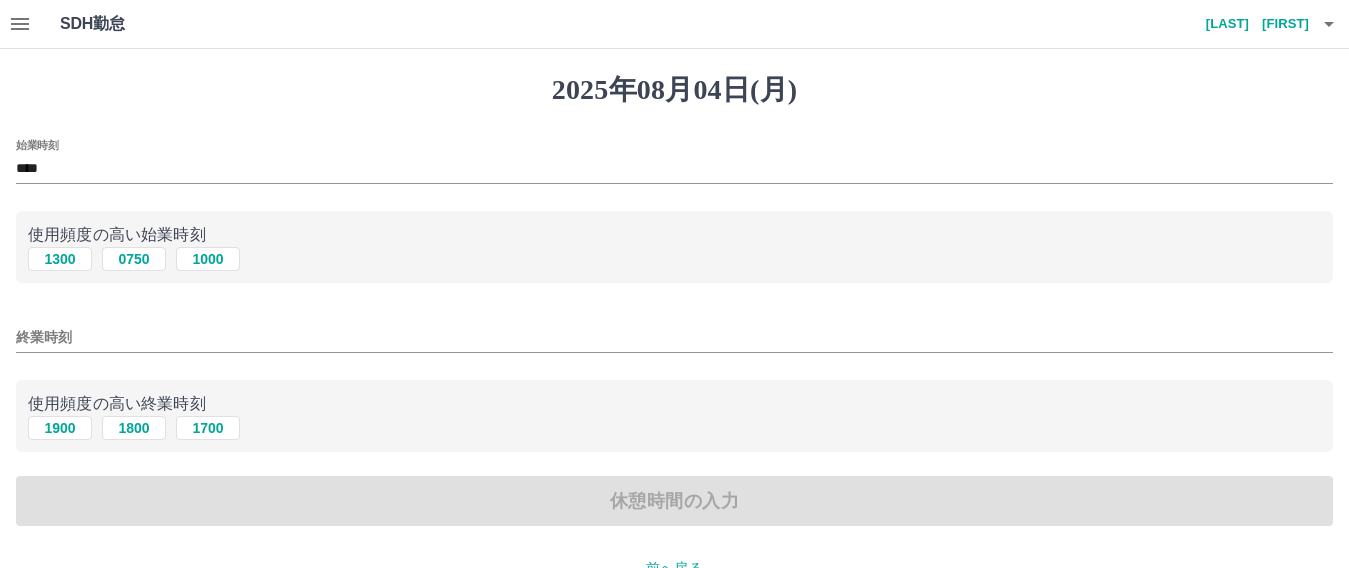 click on "使用頻度の高い終業時刻 1900 1800 1700" at bounding box center (674, 416) 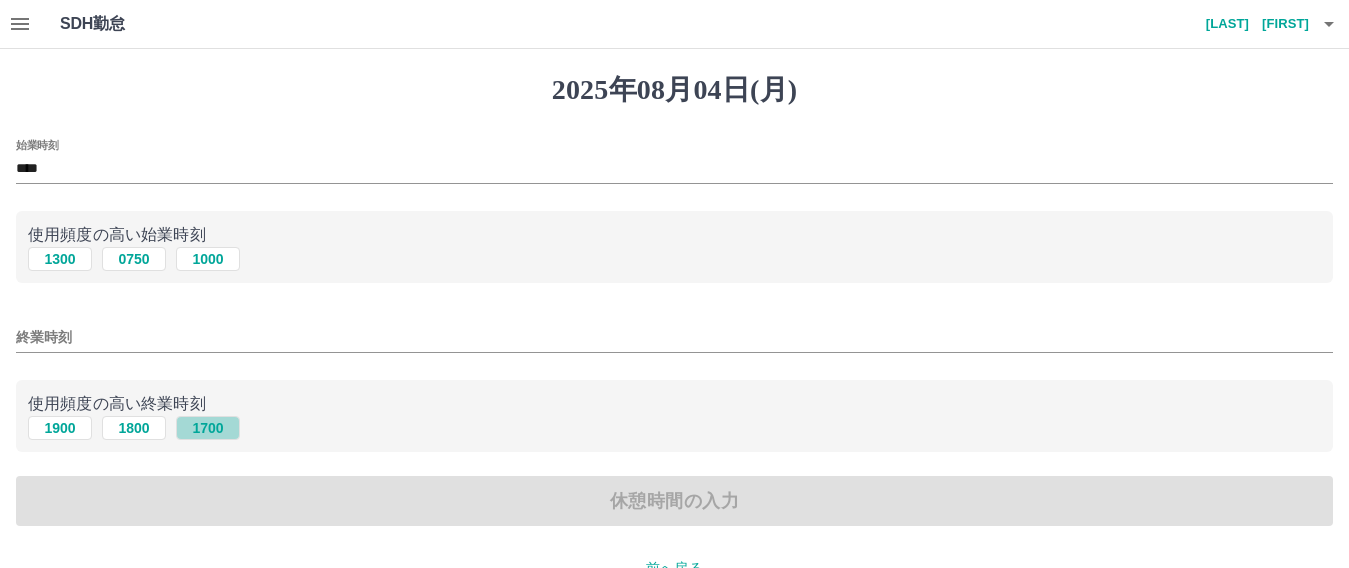 click on "1700" at bounding box center [208, 428] 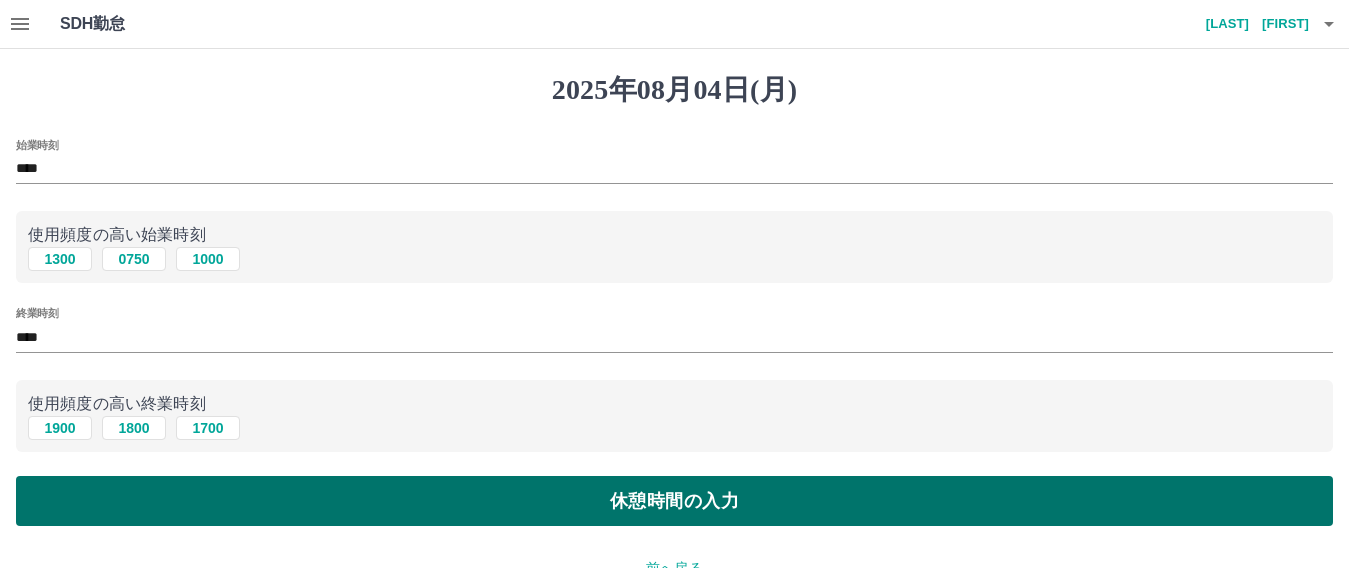 click on "休憩時間の入力" at bounding box center [674, 501] 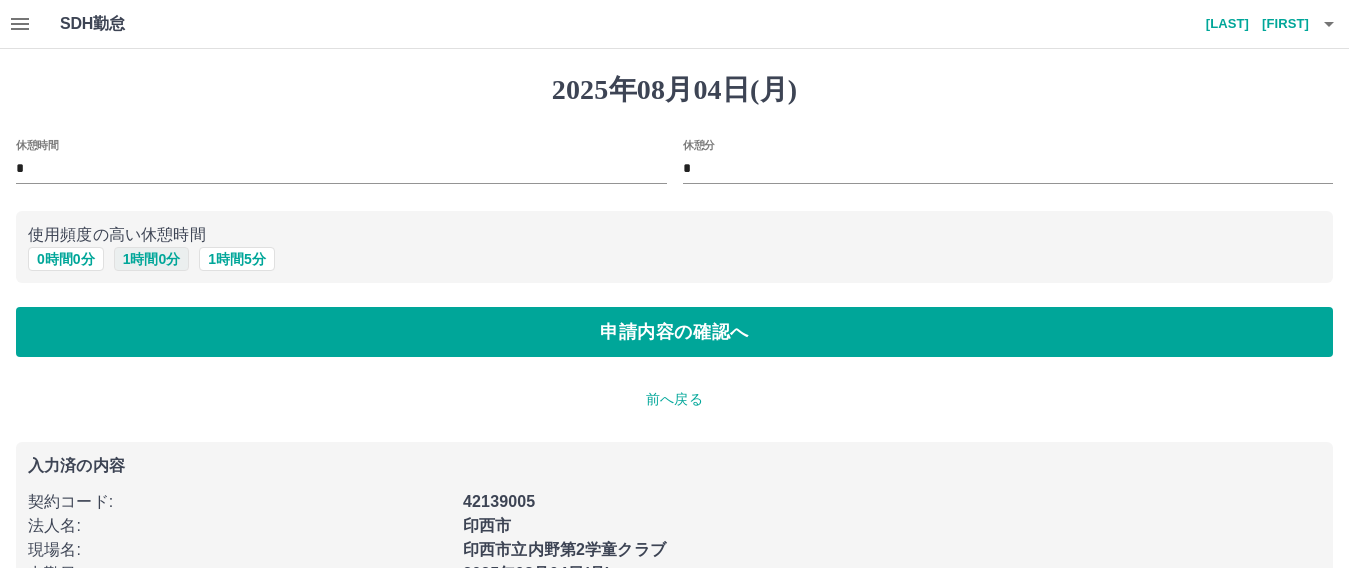 click on "1 時間 0 分" at bounding box center (152, 259) 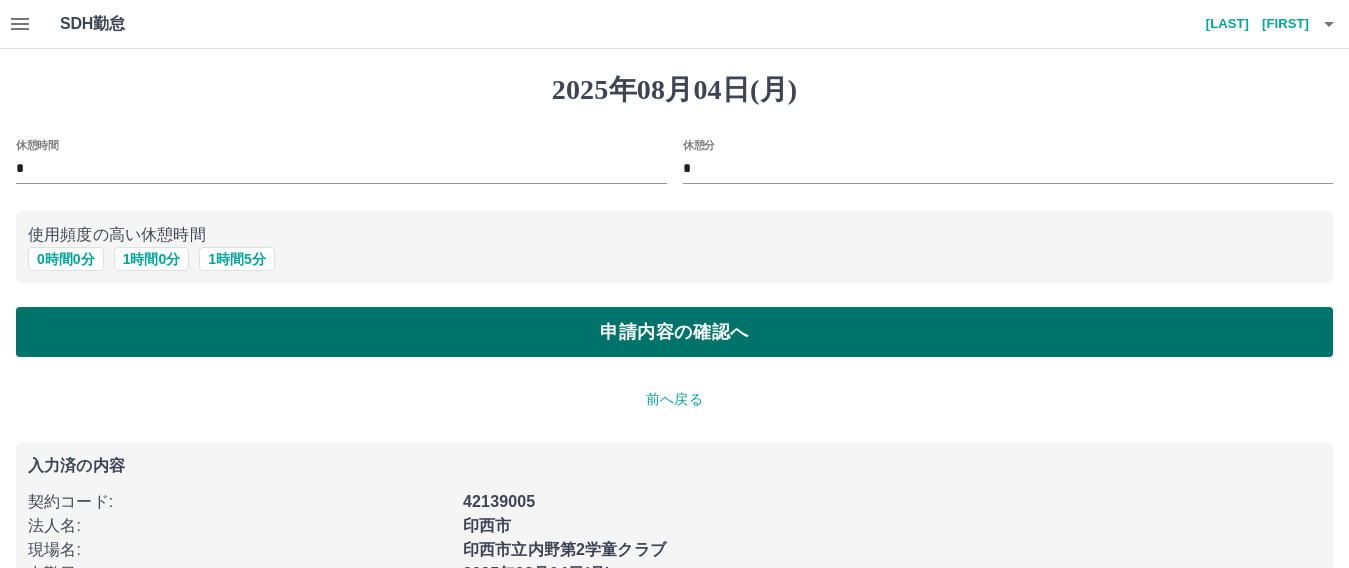 click on "申請内容の確認へ" at bounding box center [674, 332] 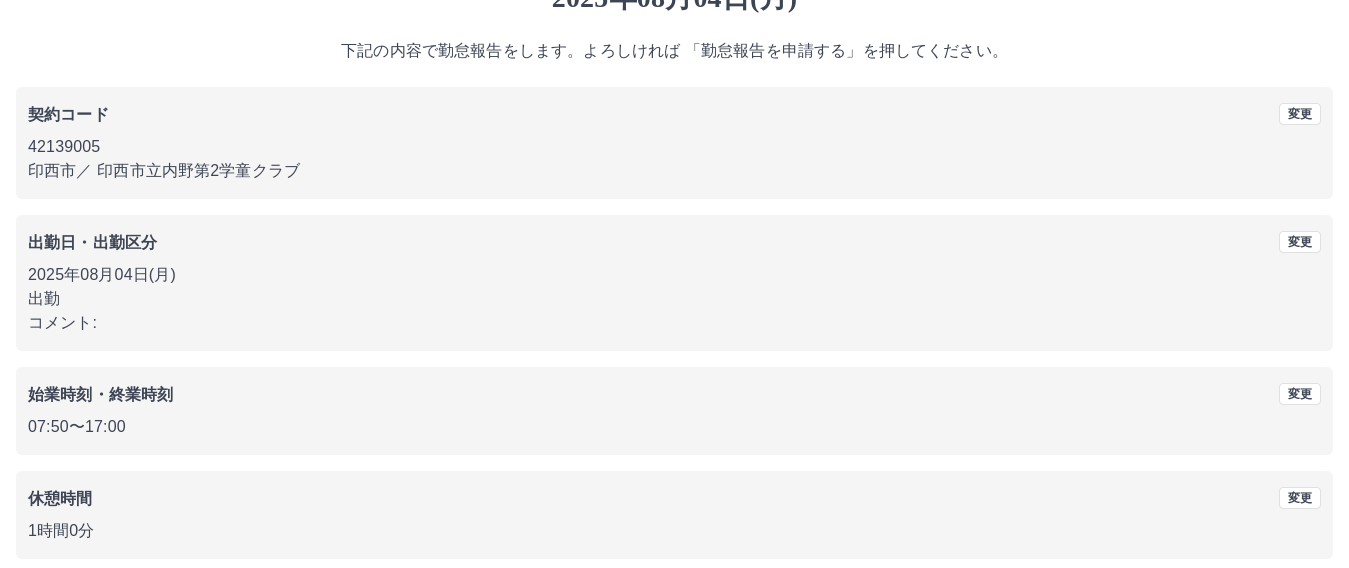 scroll, scrollTop: 181, scrollLeft: 0, axis: vertical 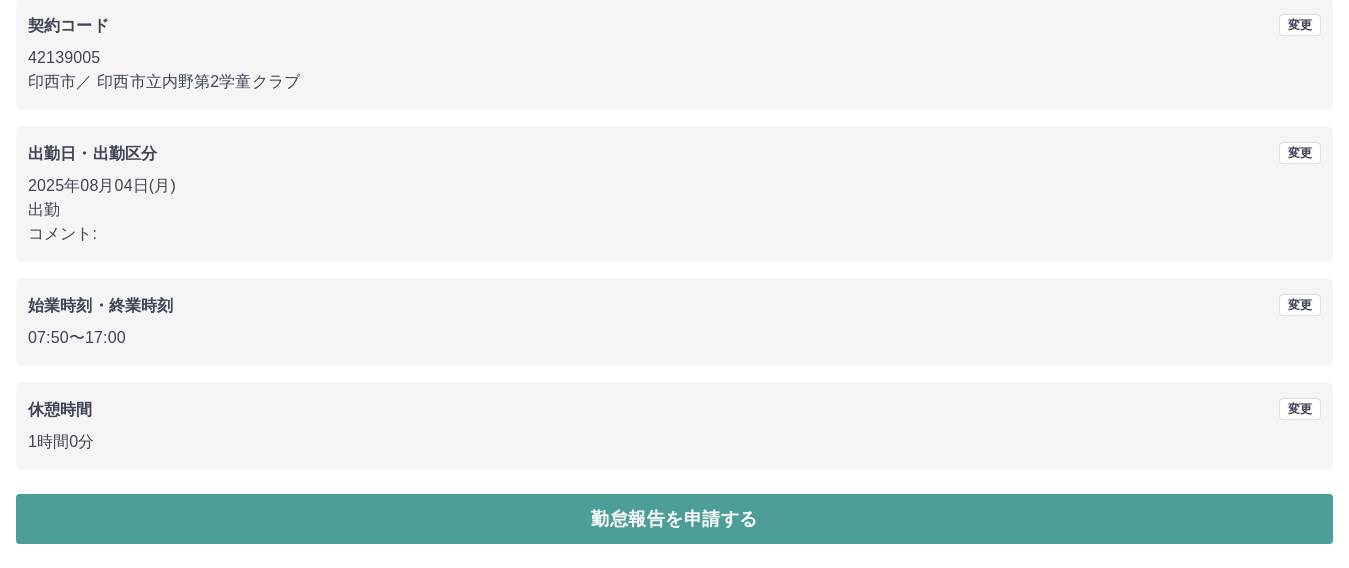 click on "勤怠報告を申請する" at bounding box center [674, 519] 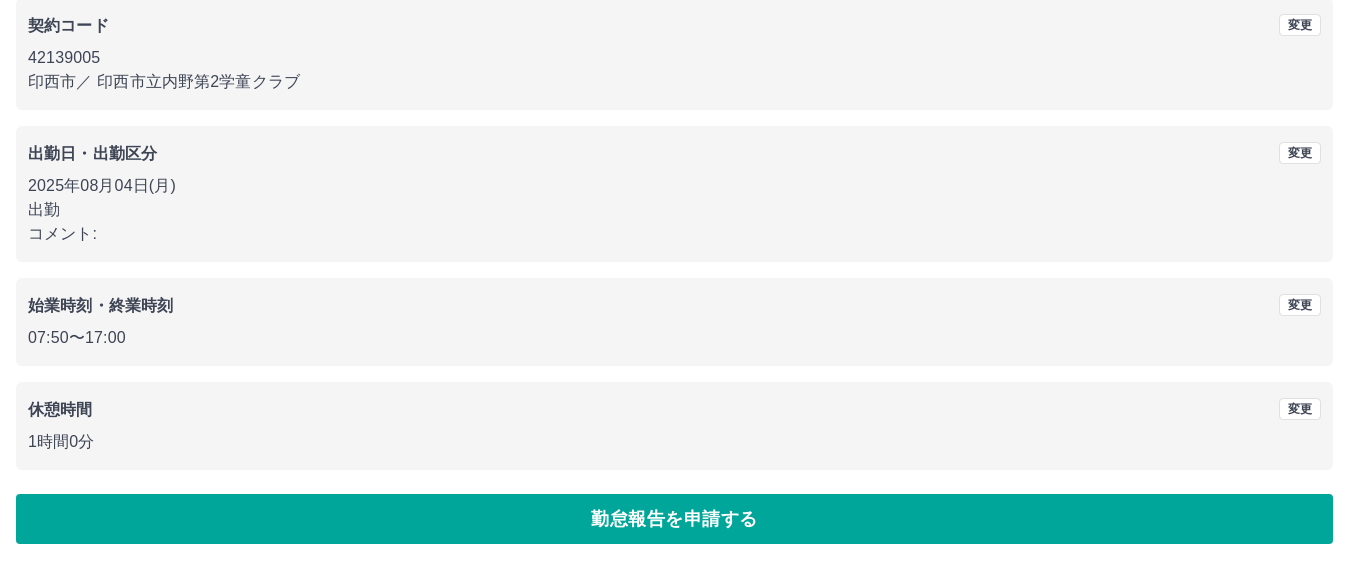 scroll, scrollTop: 0, scrollLeft: 0, axis: both 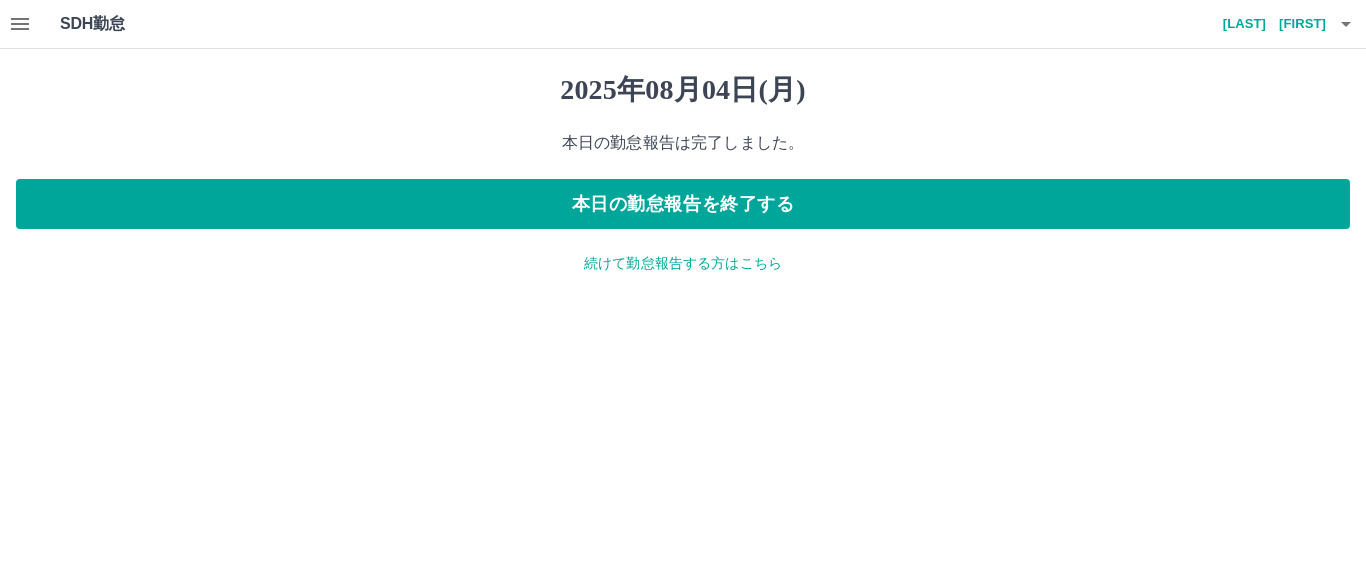 click on "続けて勤怠報告する方はこちら" at bounding box center (683, 263) 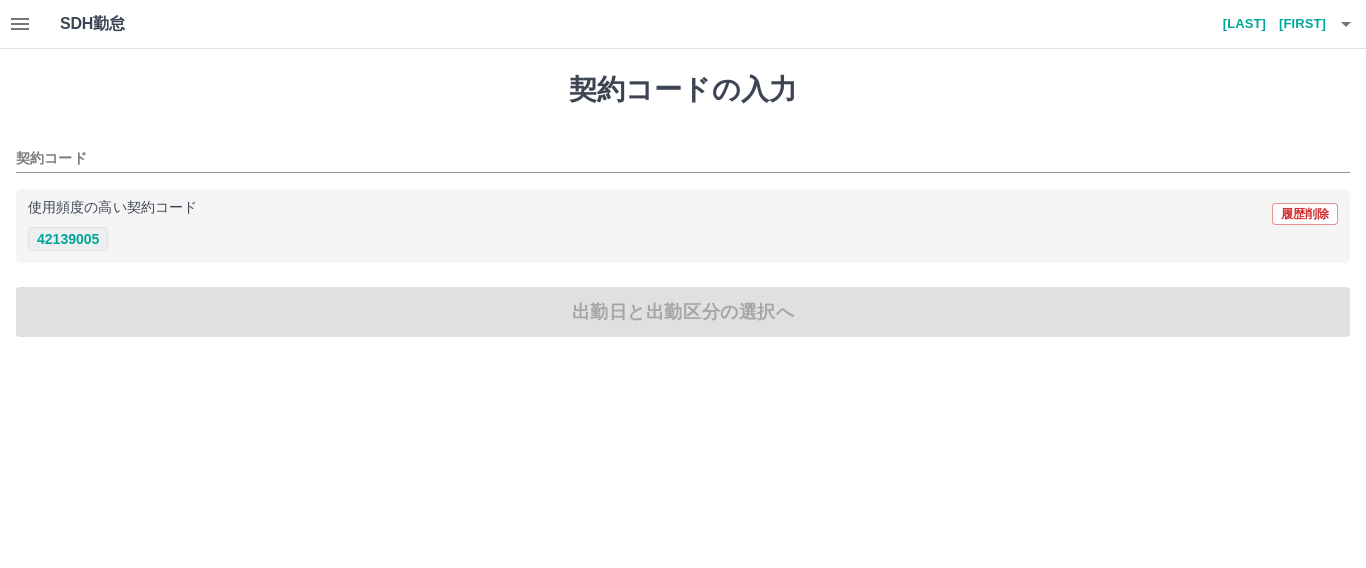 click on "42139005" at bounding box center (68, 239) 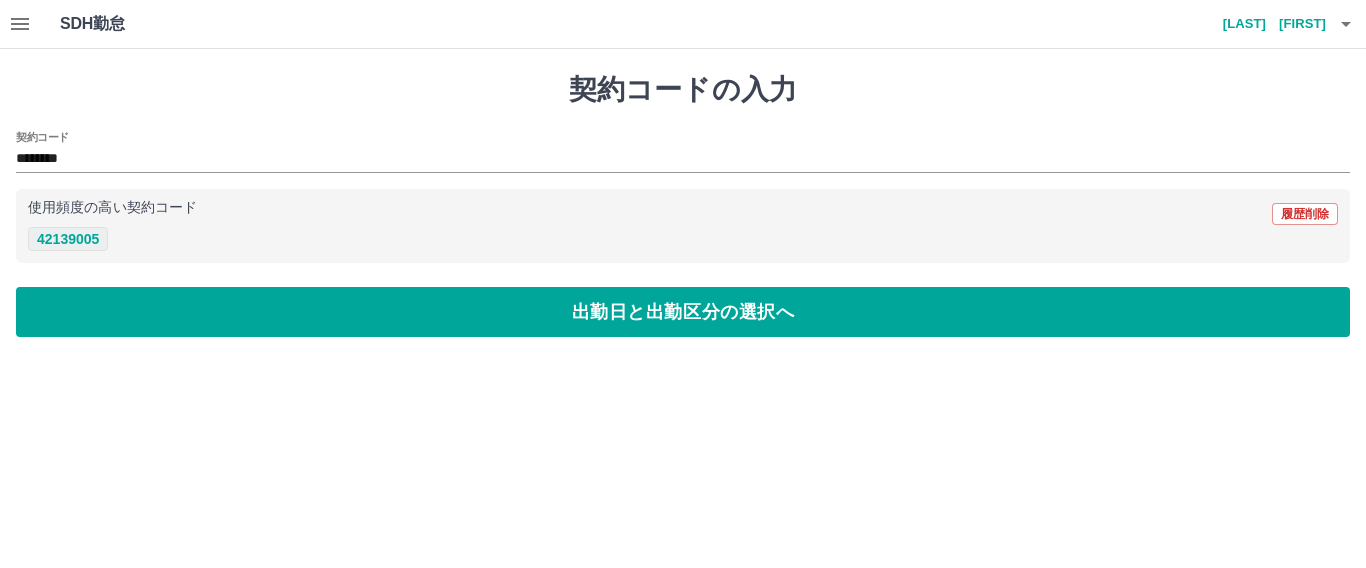 click on "42139005" at bounding box center (68, 239) 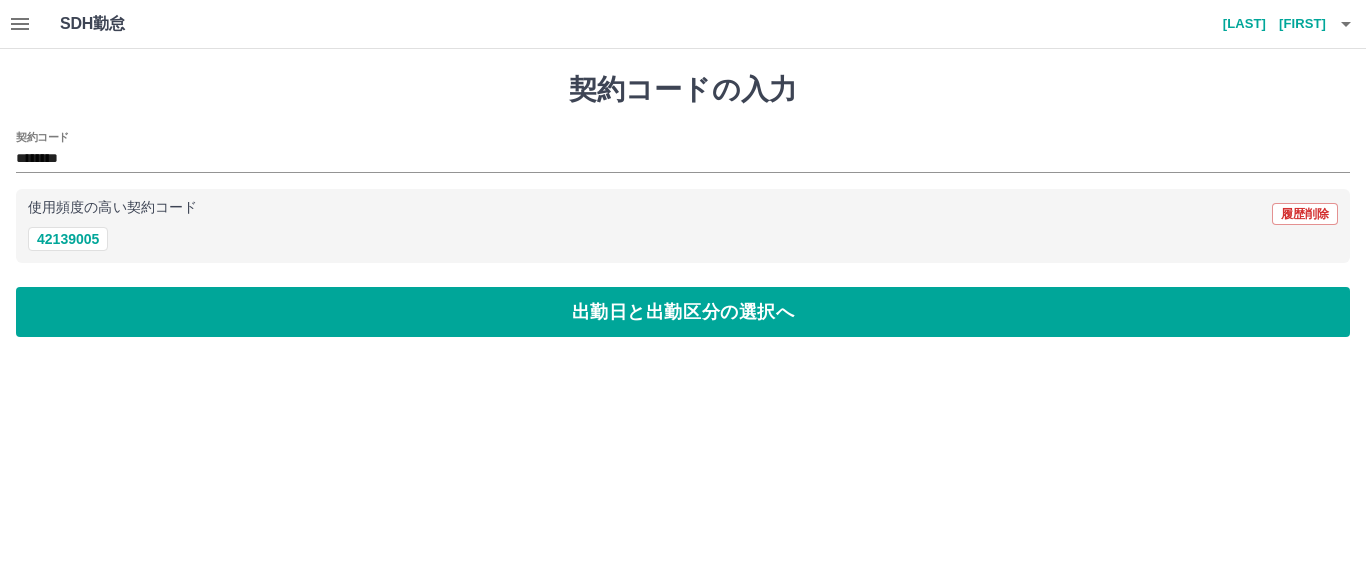 click on "契約コードの入力 契約コード ******** 使用頻度の高い契約コード 履歴削除 [NUMBER] 出勤日と出勤区分の選択へ" at bounding box center (683, 205) 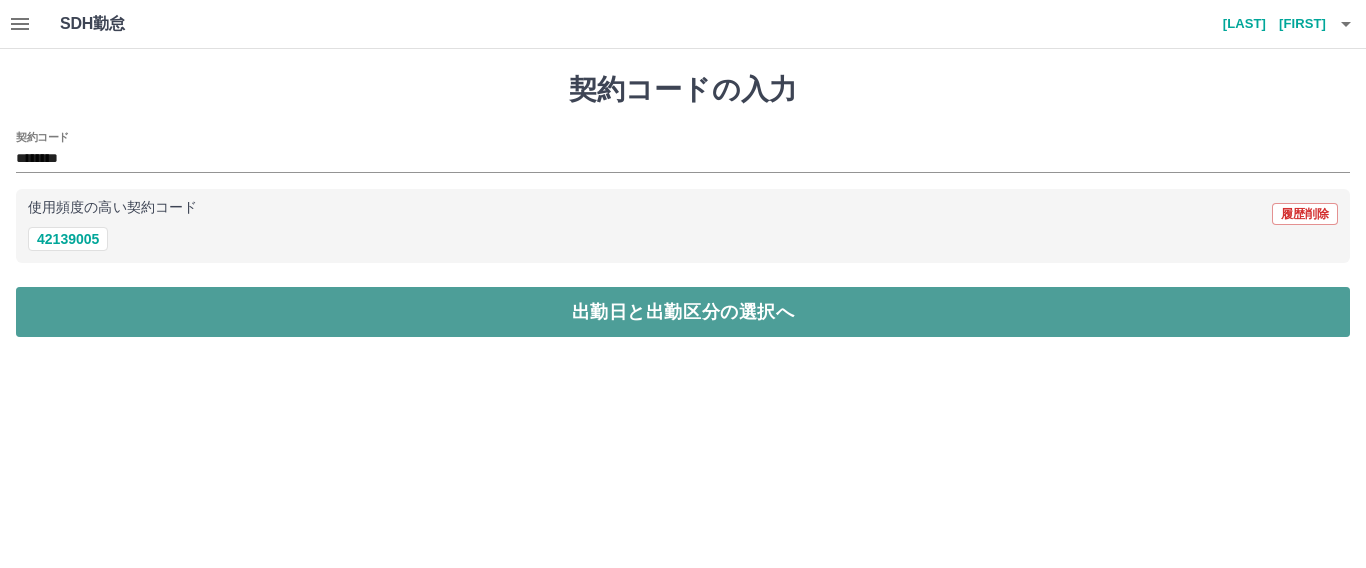 click on "出勤日と出勤区分の選択へ" at bounding box center (683, 312) 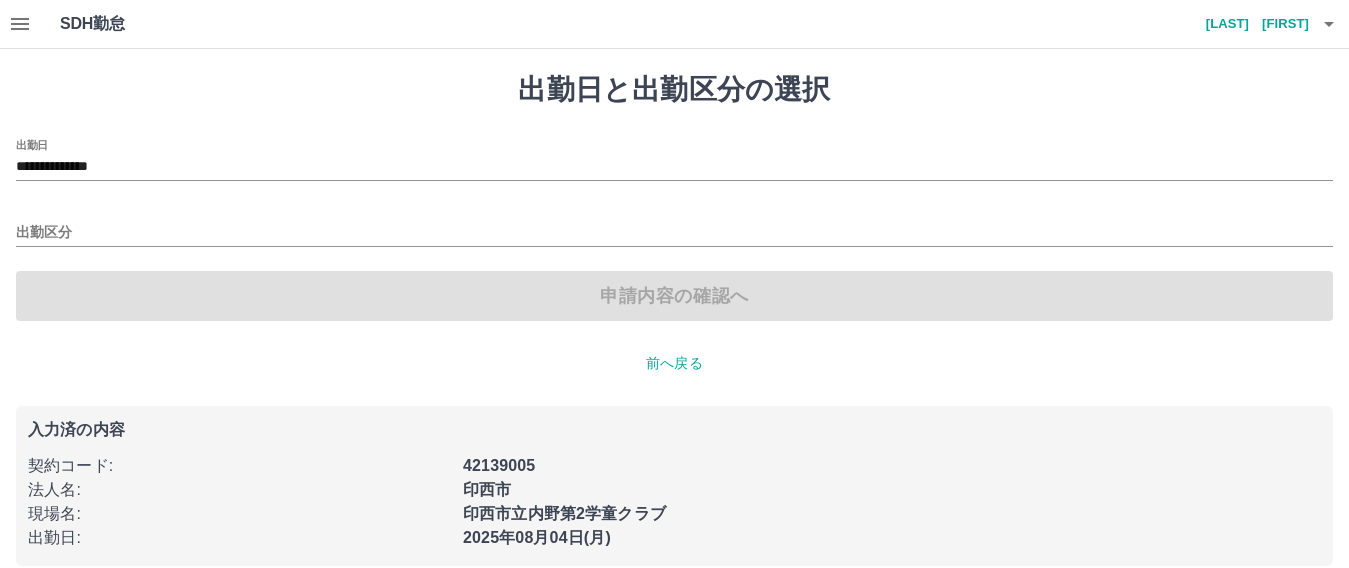 click at bounding box center (20, 24) 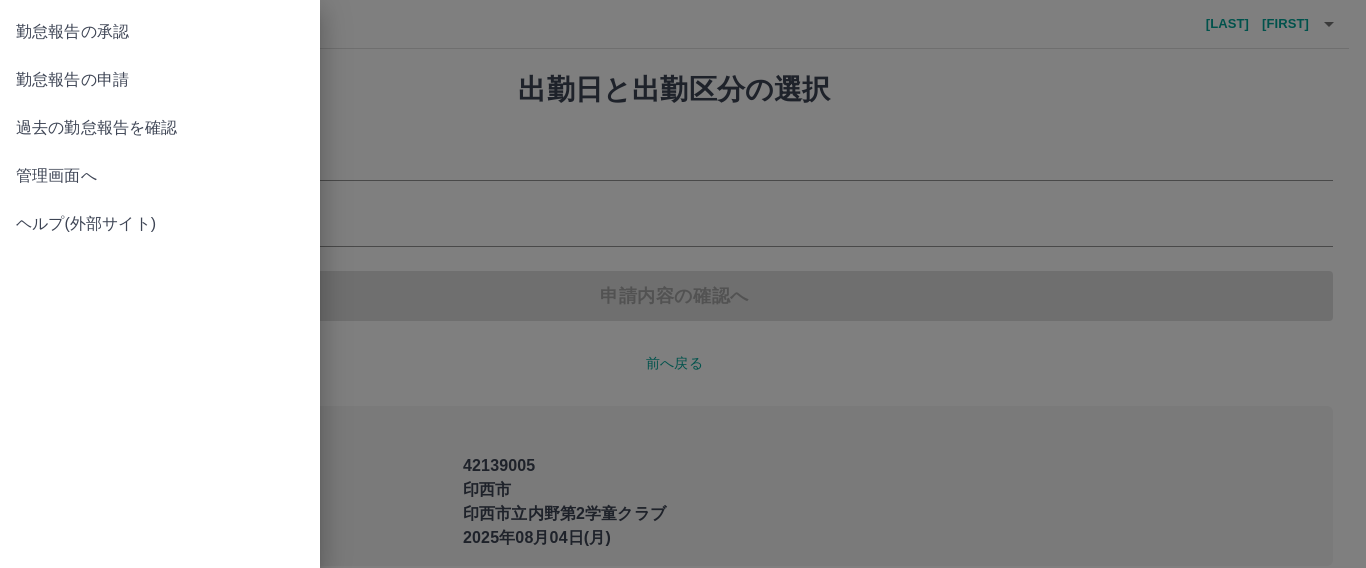click on "勤怠報告の承認" at bounding box center (160, 32) 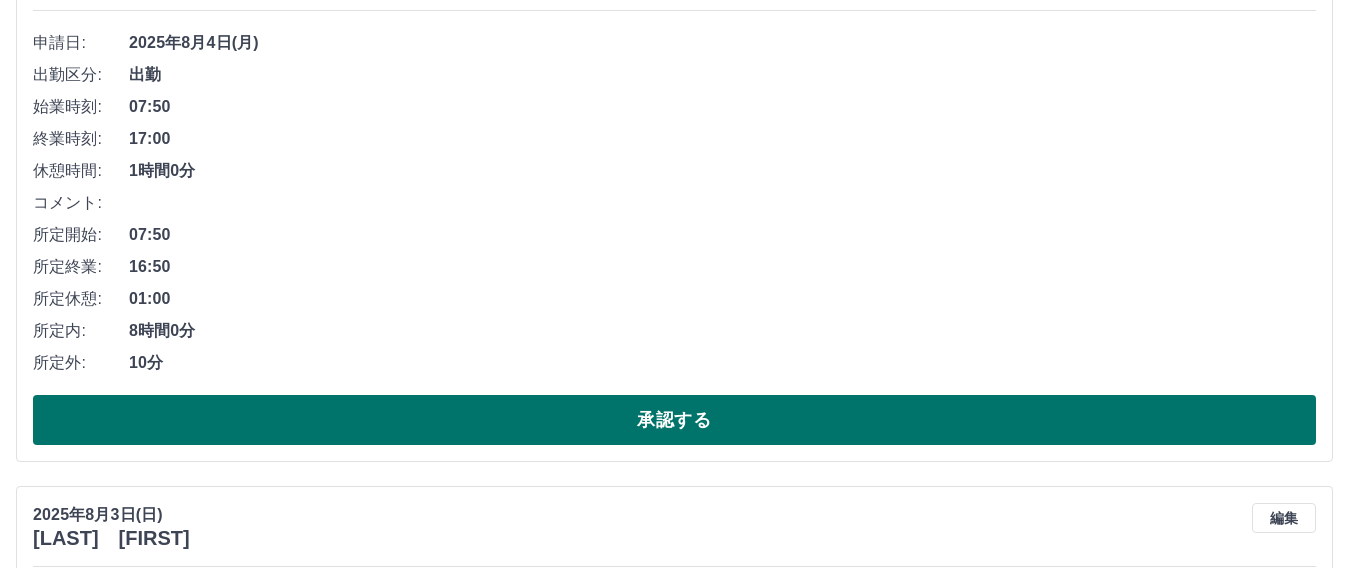 scroll, scrollTop: 400, scrollLeft: 0, axis: vertical 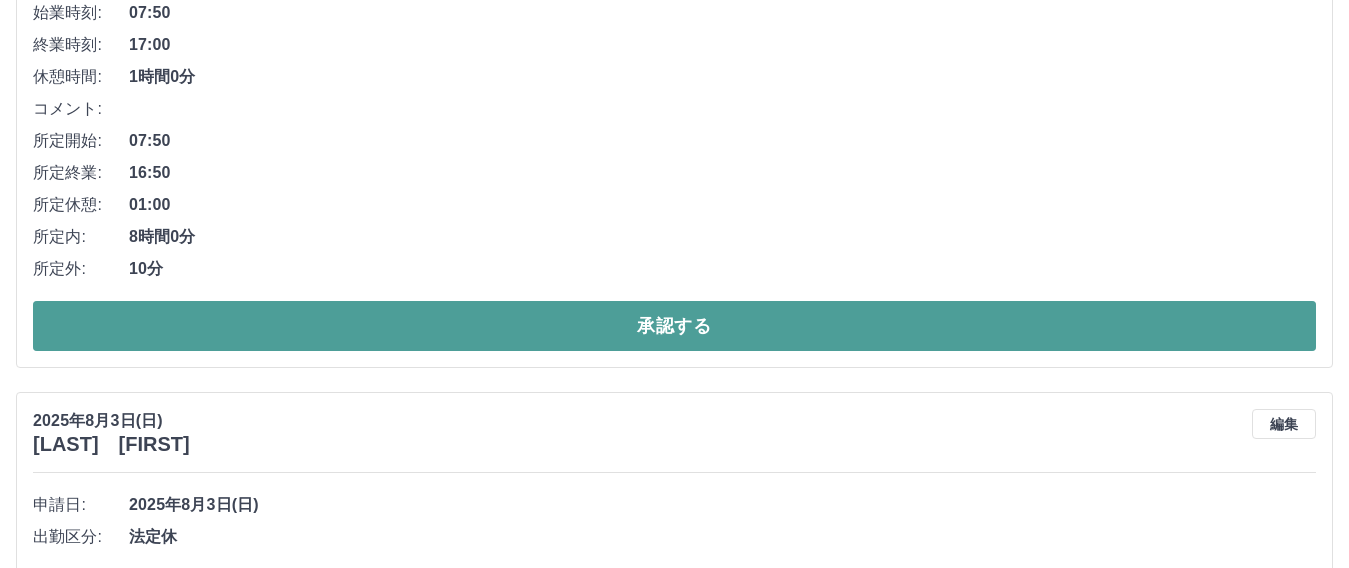 click on "承認する" at bounding box center (674, 326) 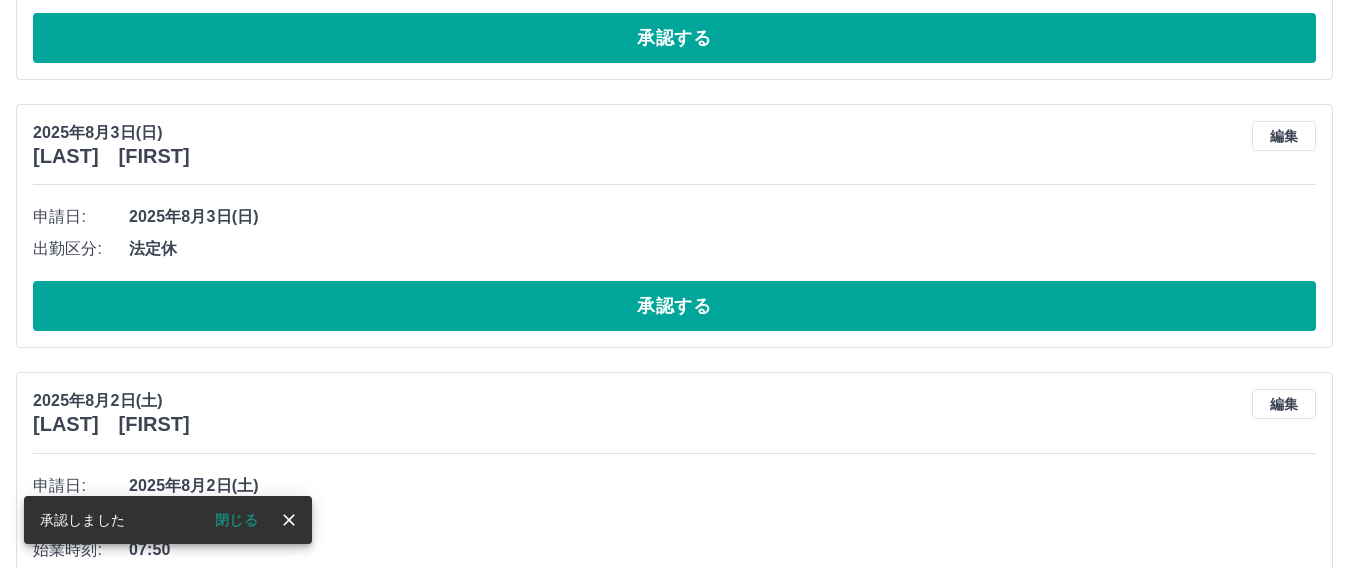 scroll, scrollTop: 0, scrollLeft: 0, axis: both 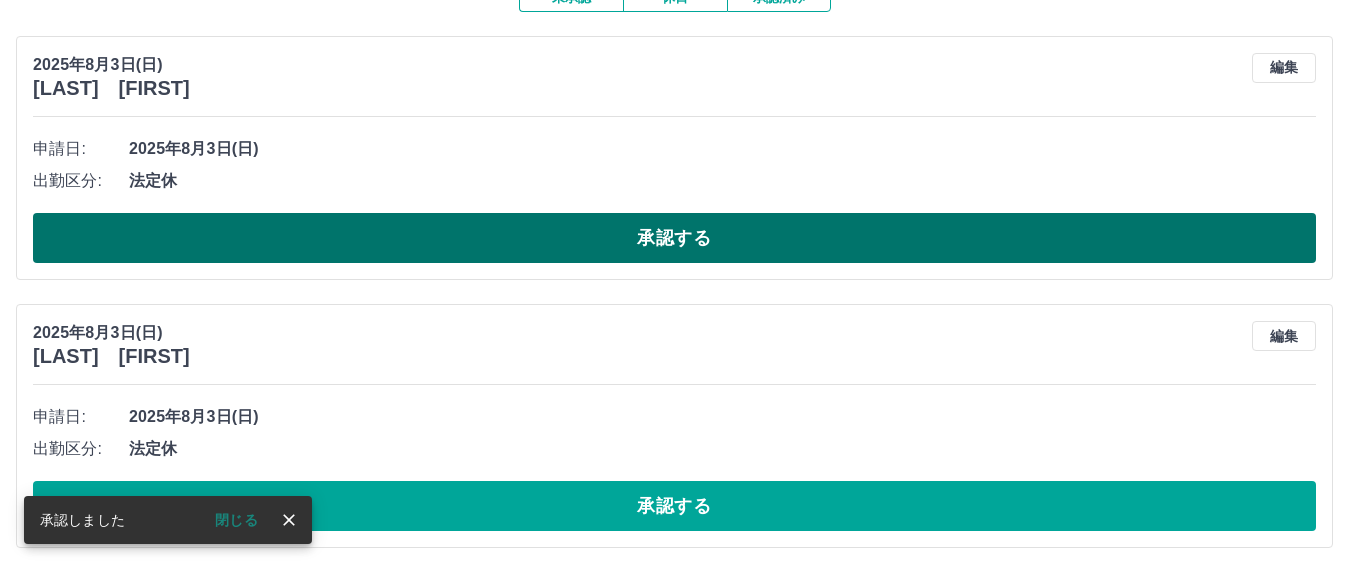 click on "承認する" at bounding box center [674, 238] 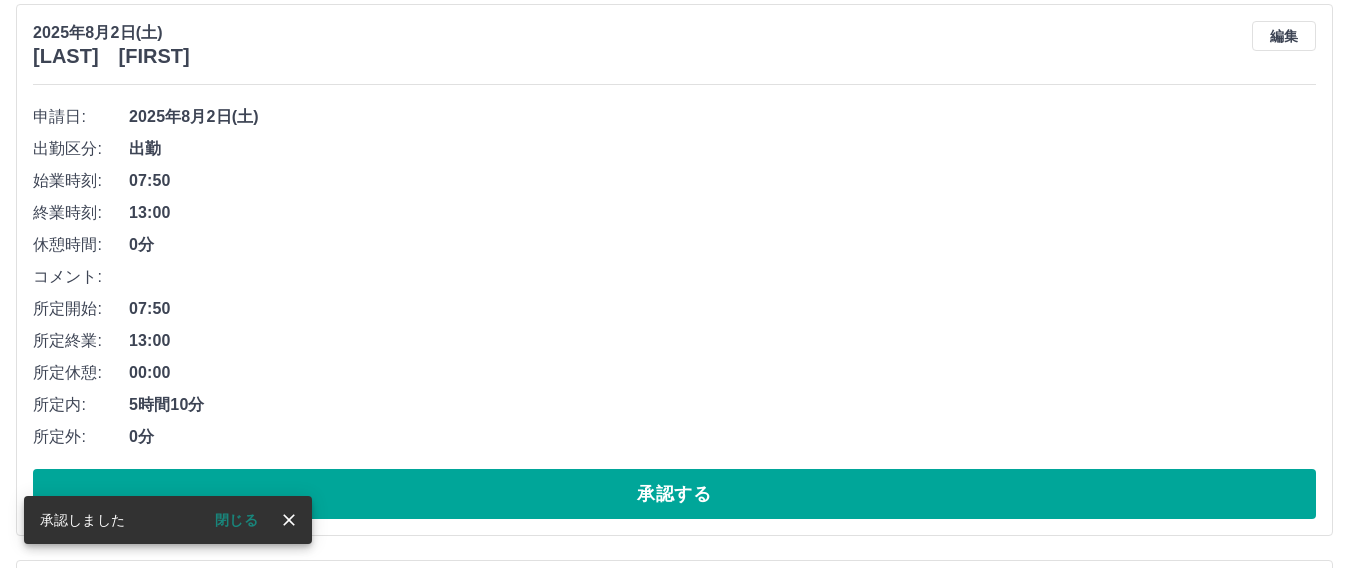 scroll, scrollTop: 232, scrollLeft: 0, axis: vertical 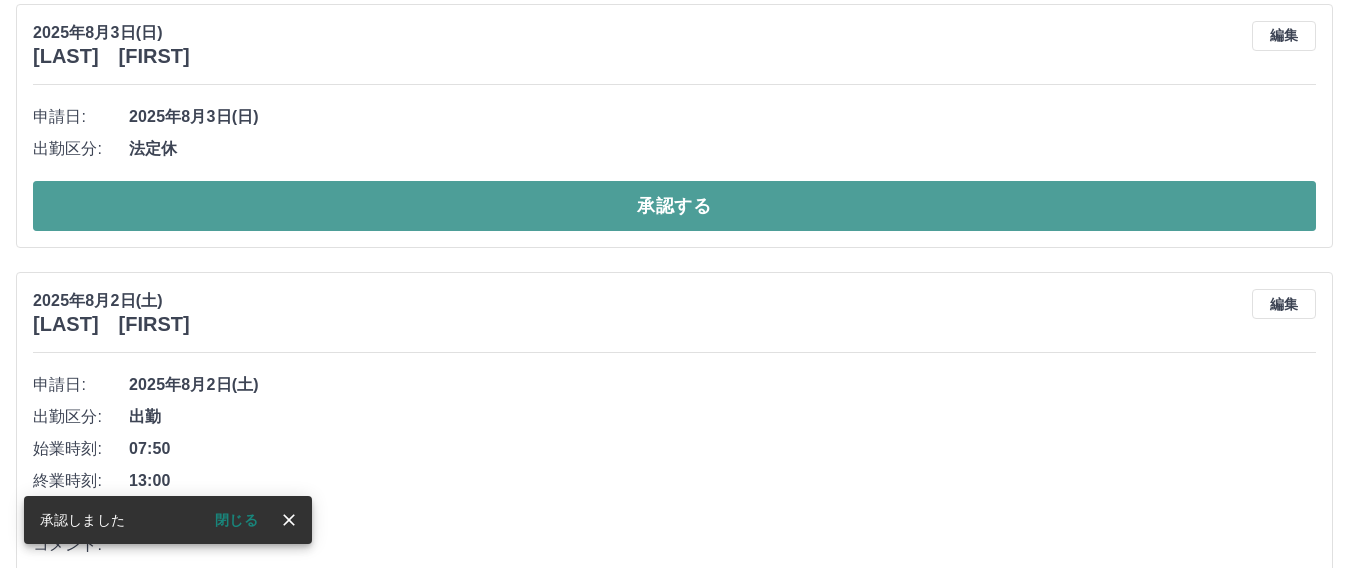 click on "承認する" at bounding box center (674, 206) 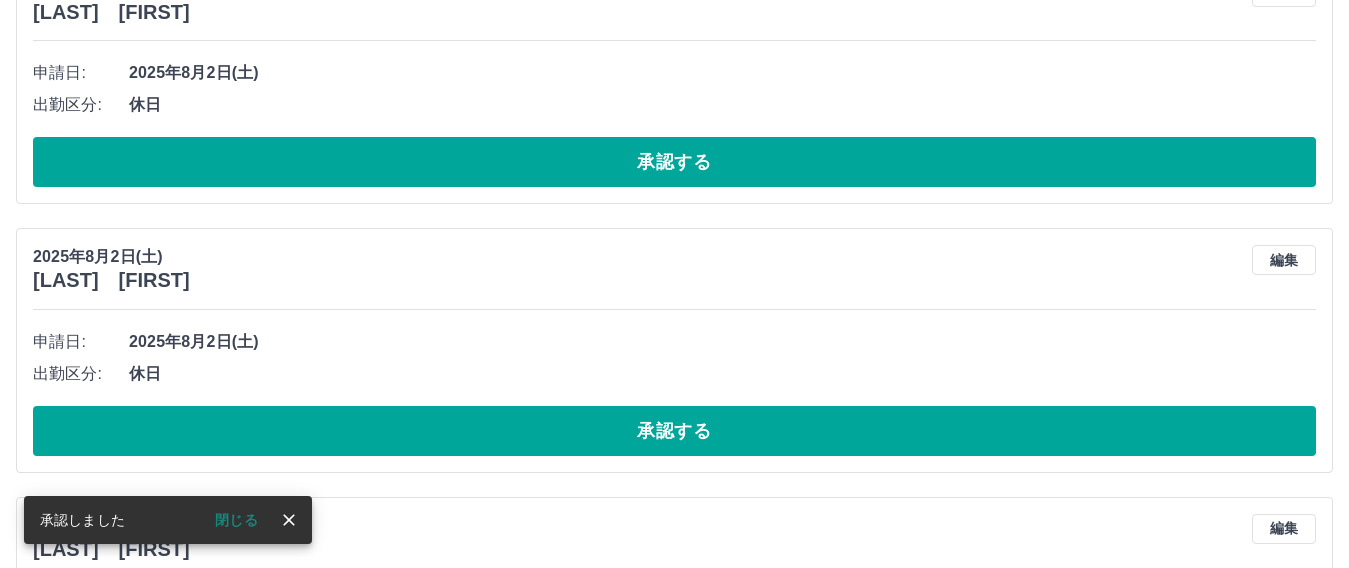 scroll, scrollTop: 564, scrollLeft: 0, axis: vertical 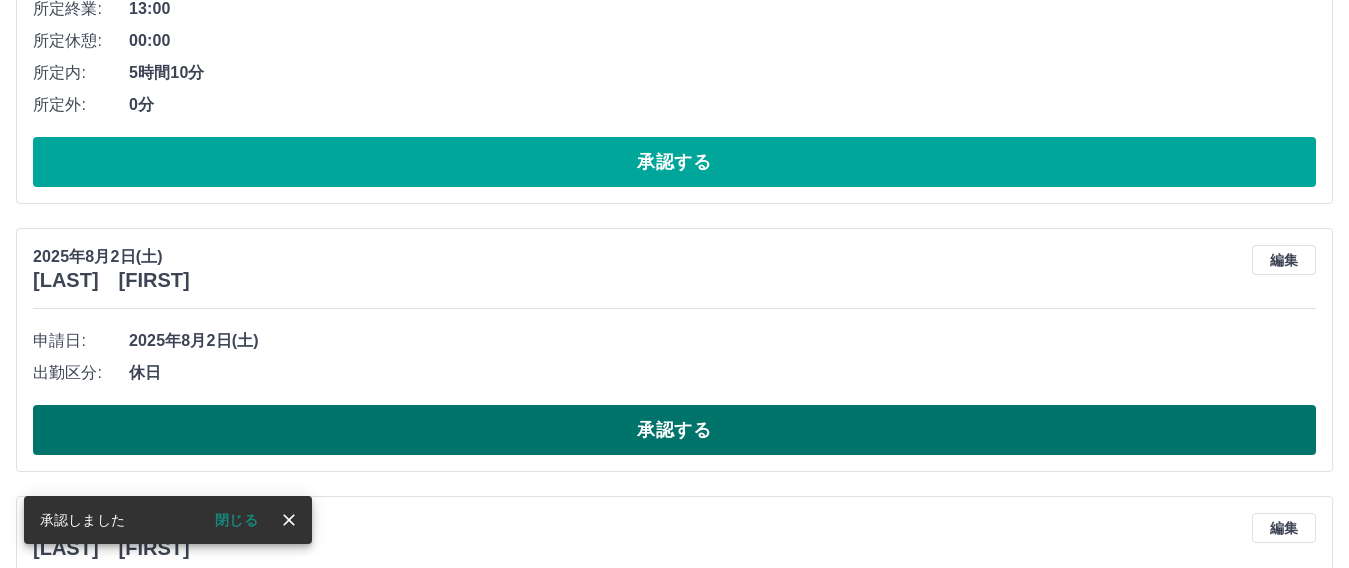click on "承認する" at bounding box center (674, 430) 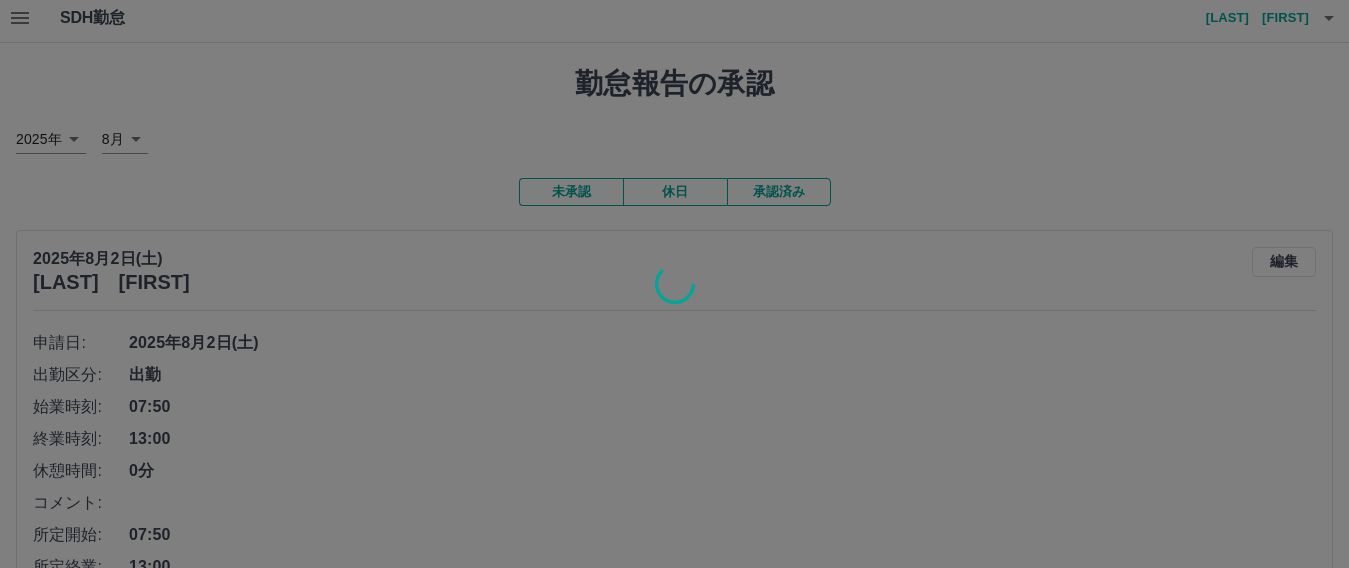 scroll, scrollTop: 0, scrollLeft: 0, axis: both 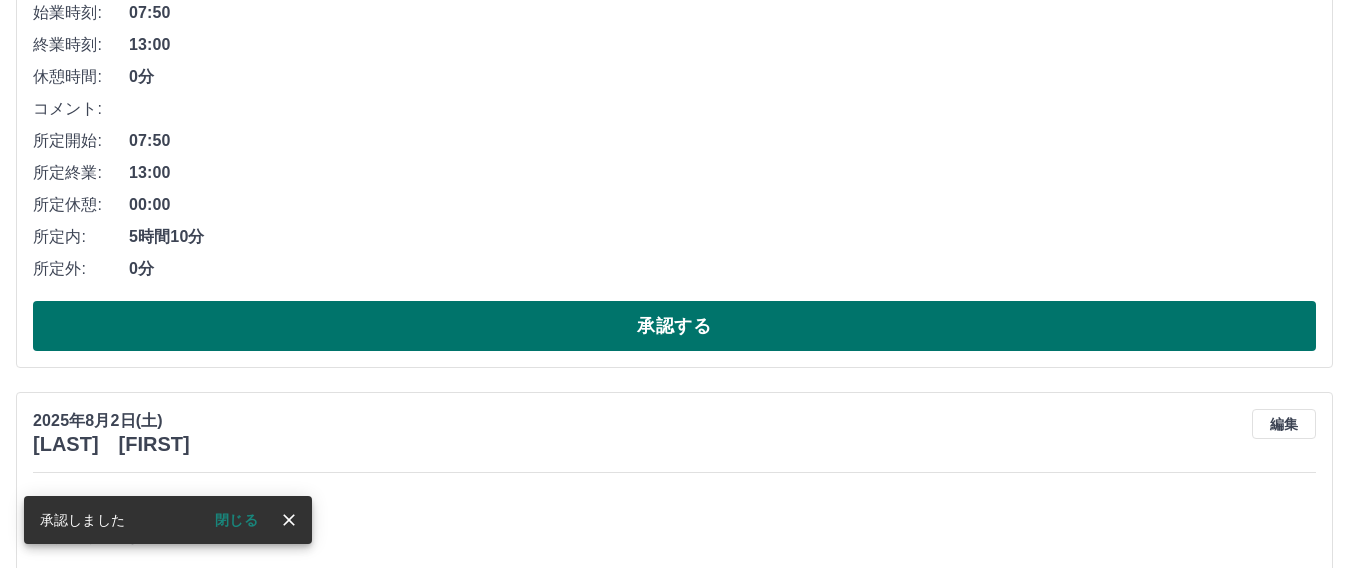 click on "承認する" at bounding box center [674, 326] 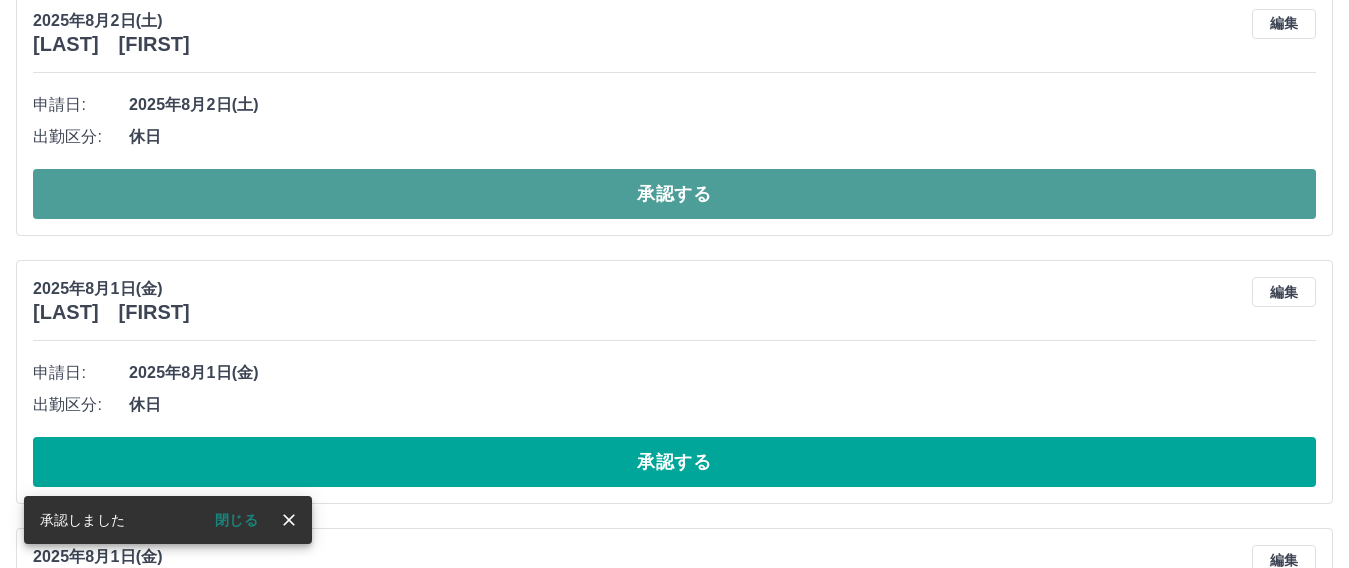 click on "承認する" at bounding box center (674, 194) 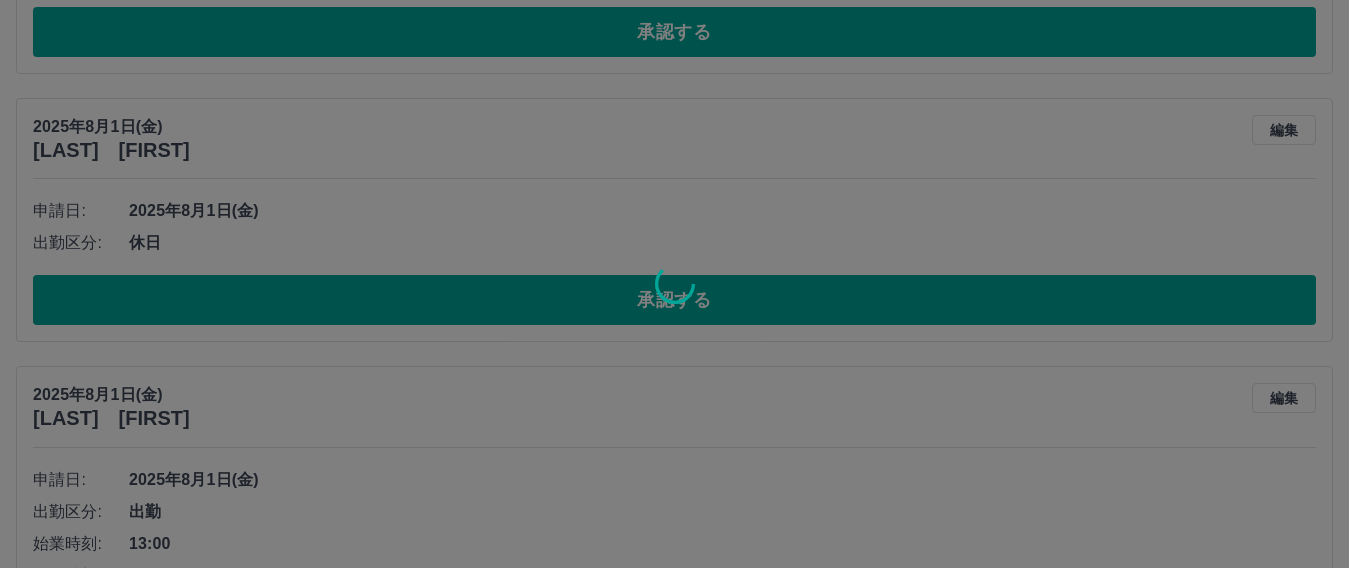 scroll, scrollTop: 644, scrollLeft: 0, axis: vertical 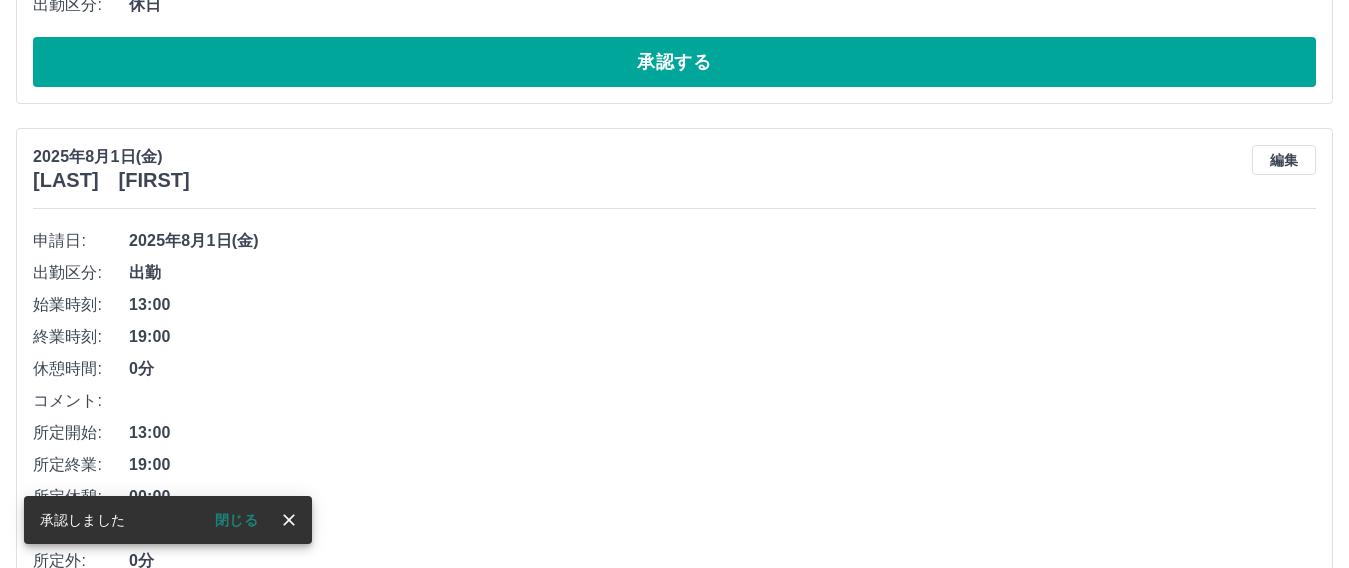click on "承認する" at bounding box center (674, 62) 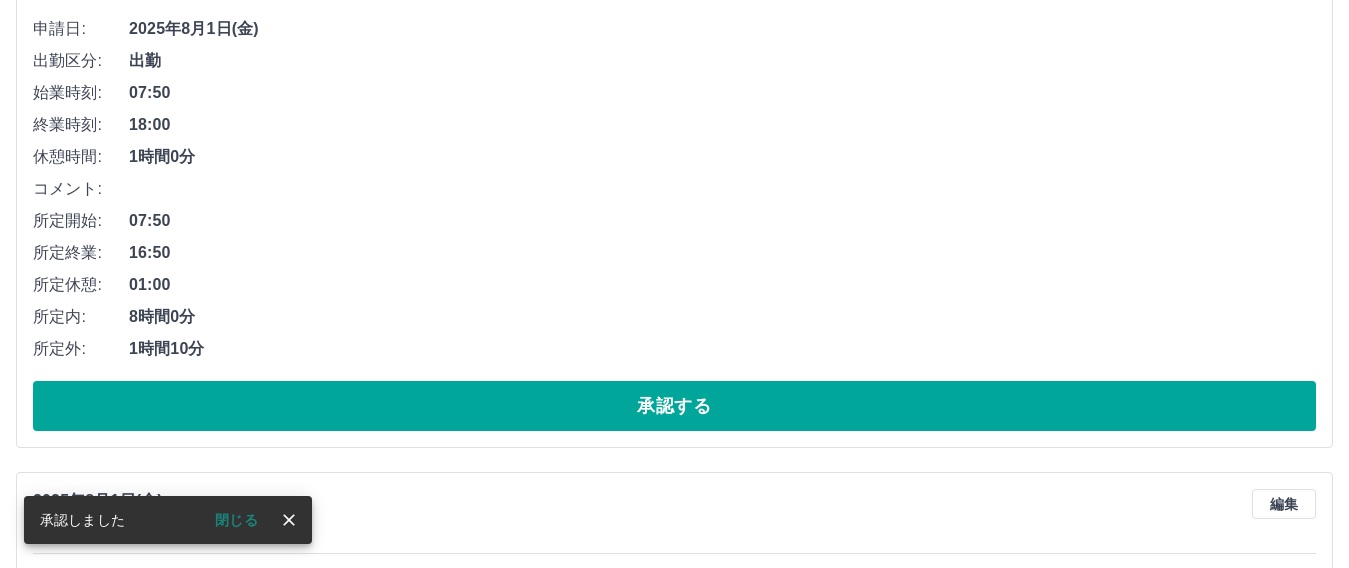 scroll, scrollTop: 608, scrollLeft: 0, axis: vertical 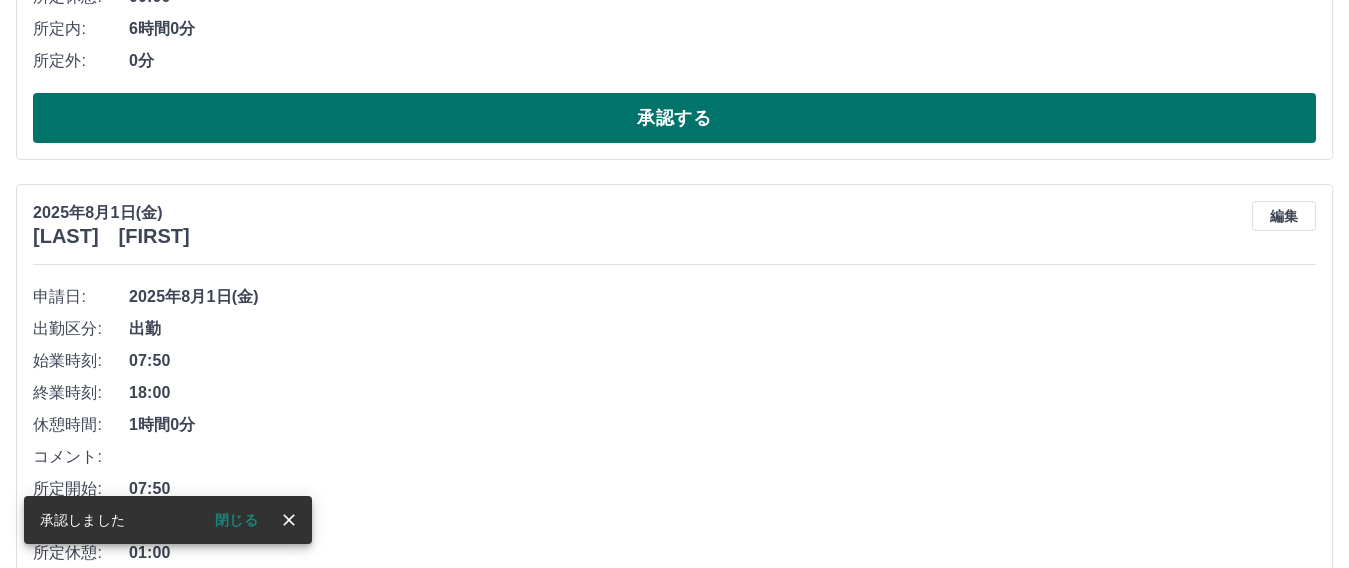 click on "承認する" at bounding box center [674, 118] 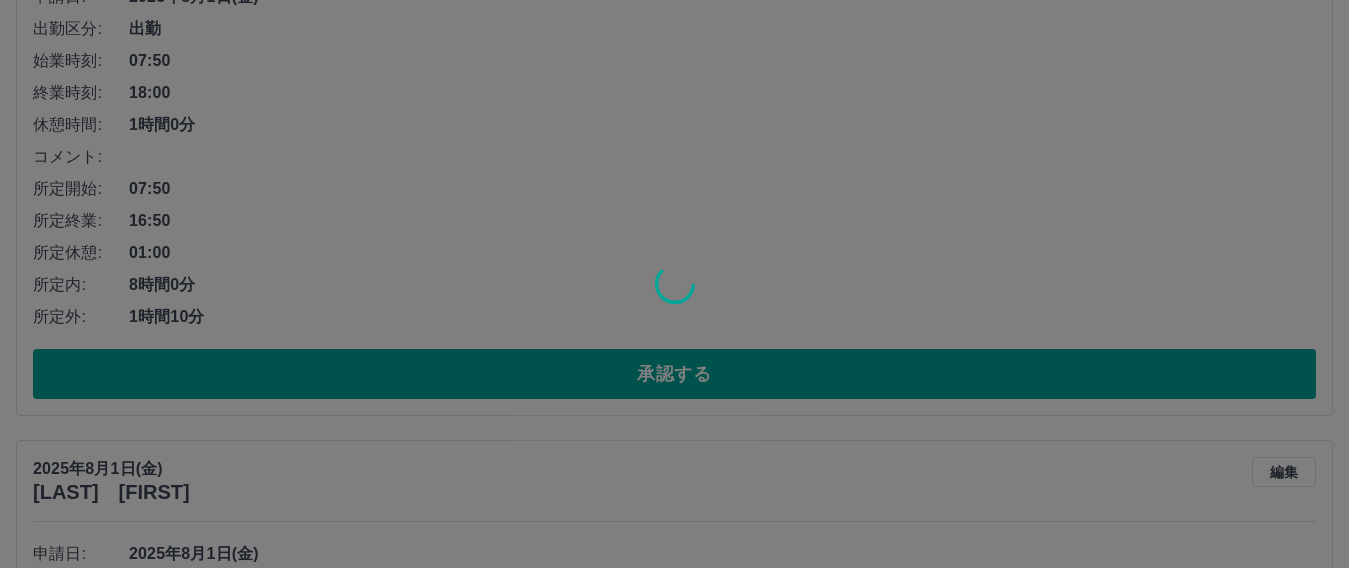 scroll, scrollTop: 352, scrollLeft: 0, axis: vertical 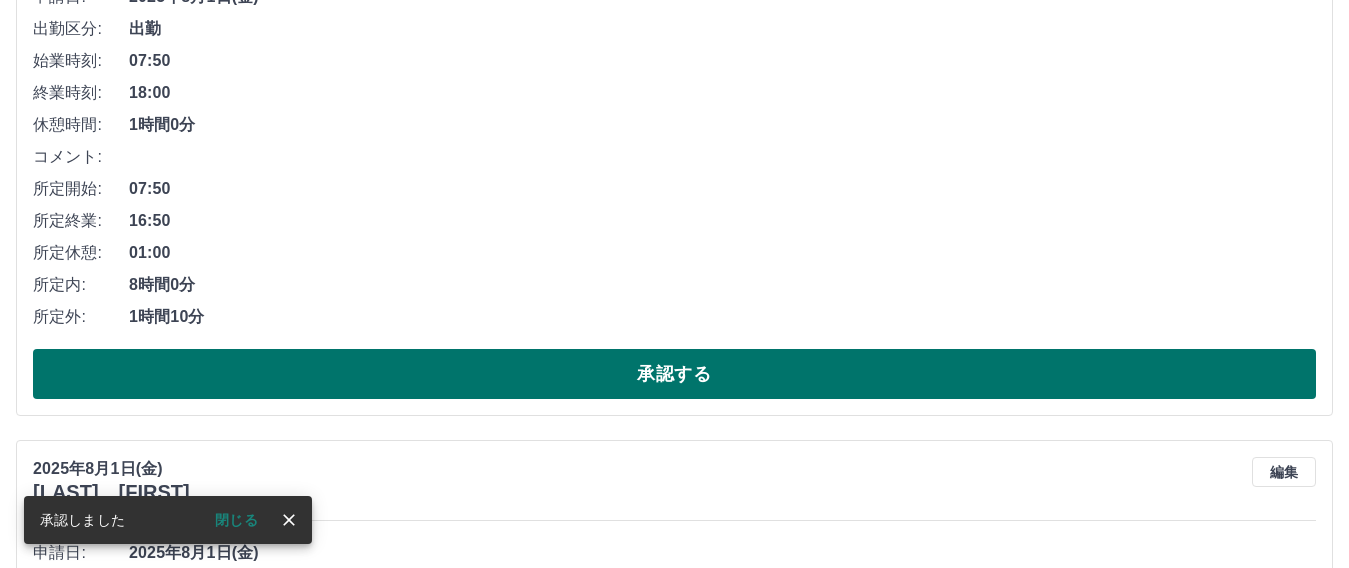 click on "承認する" at bounding box center [674, 374] 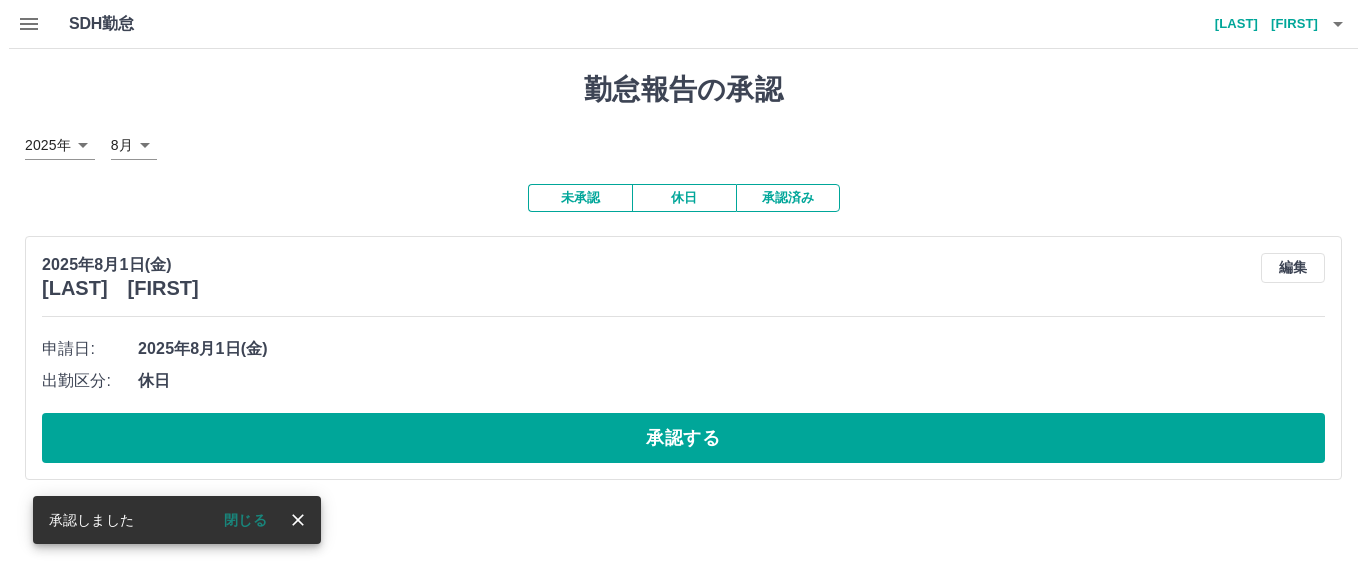 scroll, scrollTop: 0, scrollLeft: 0, axis: both 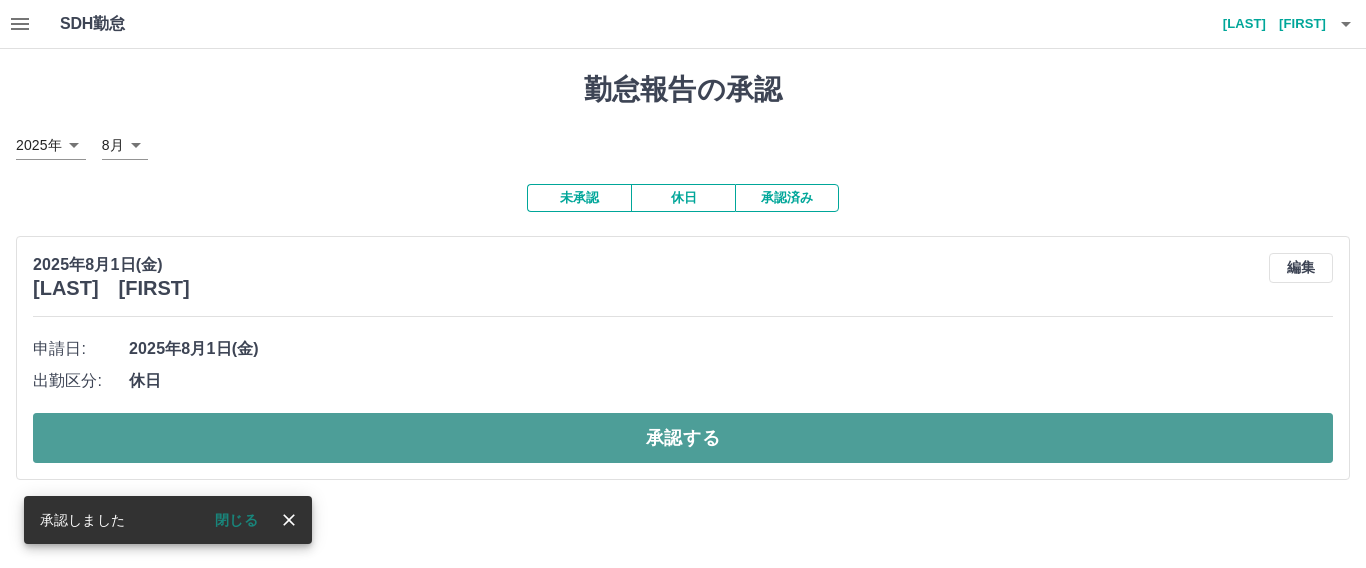 click on "承認する" at bounding box center [683, 438] 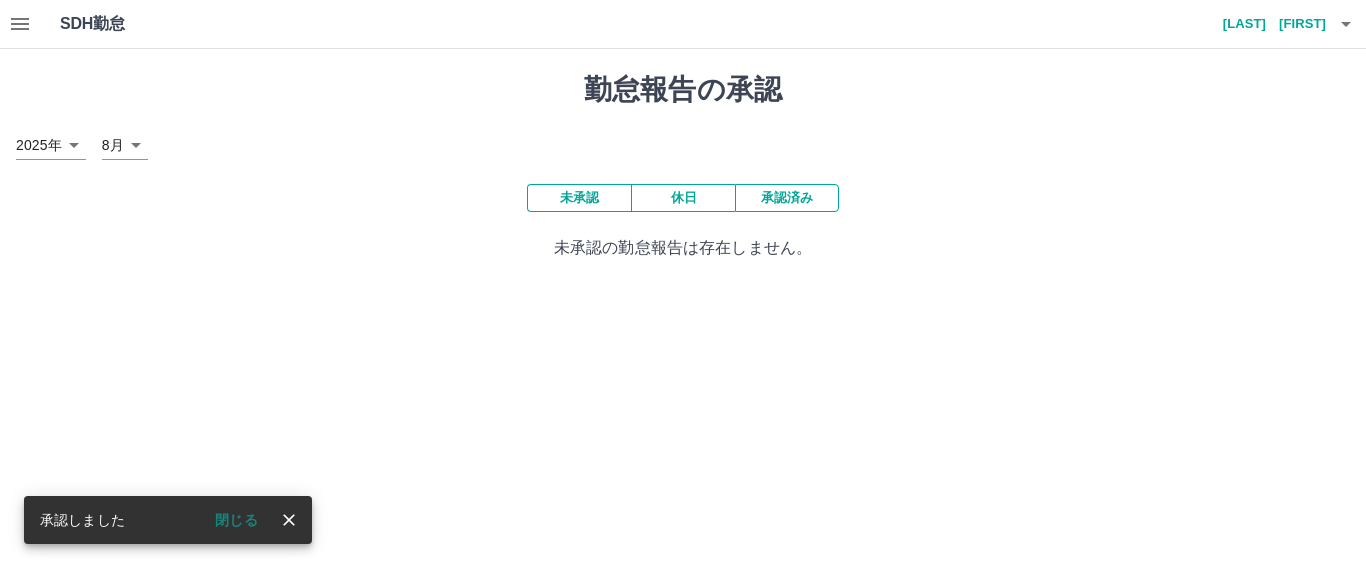 click on "[LAST]　[FIRST]" at bounding box center (1266, 24) 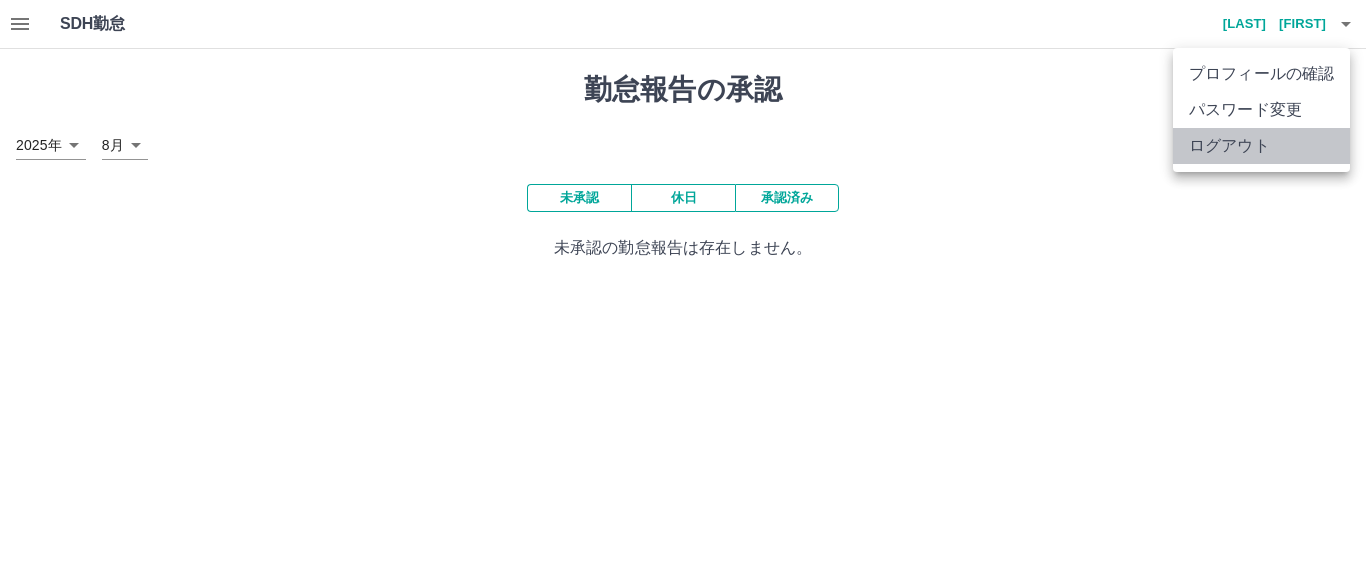 click on "ログアウト" at bounding box center [1261, 146] 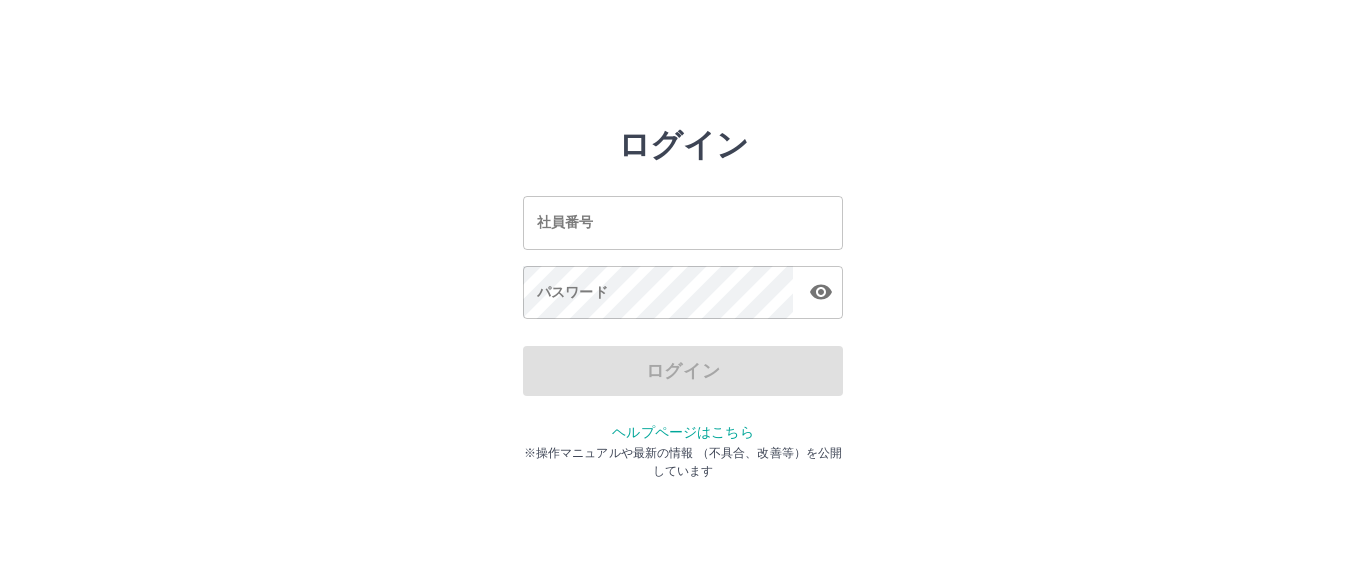 scroll, scrollTop: 0, scrollLeft: 0, axis: both 